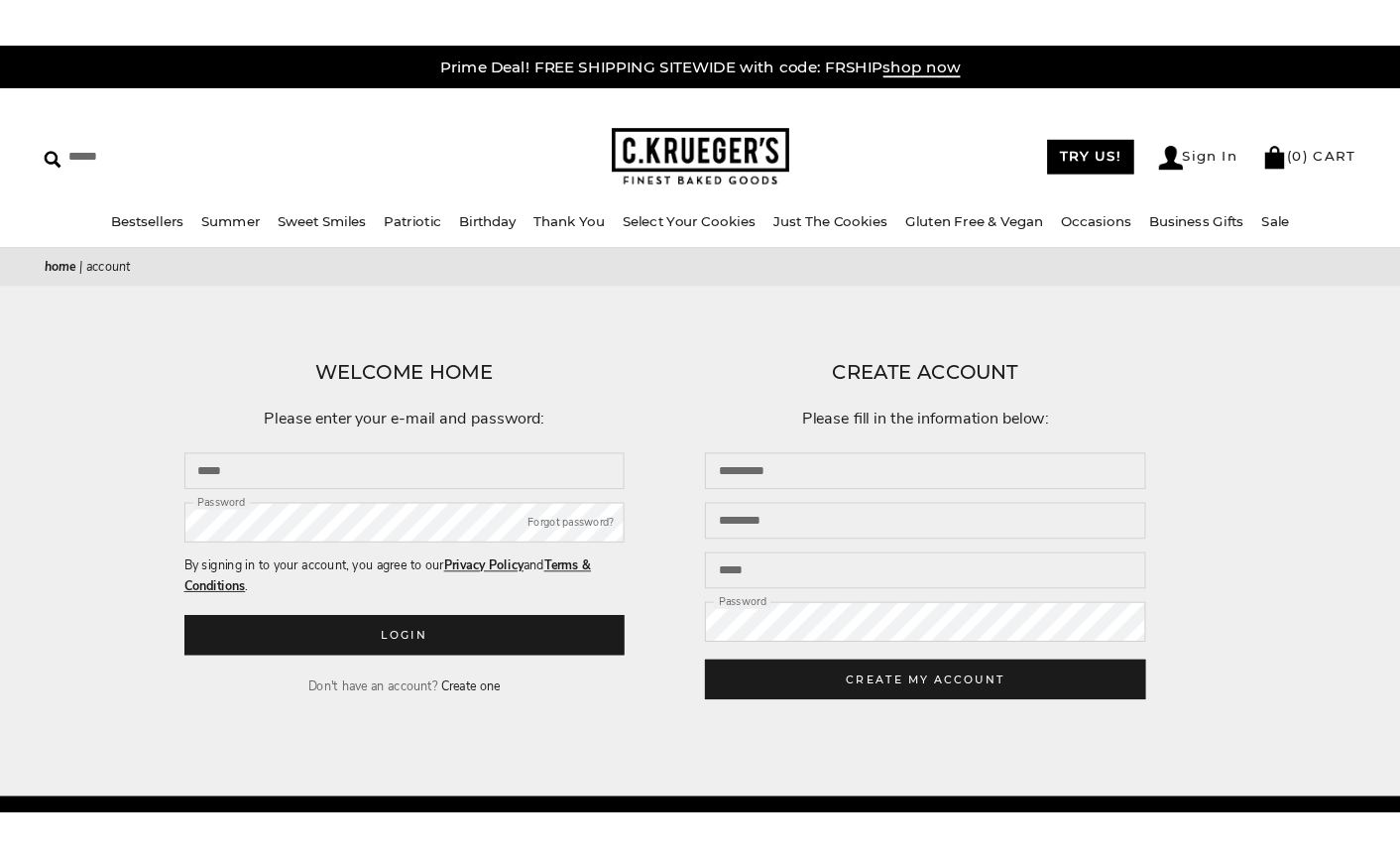 scroll, scrollTop: 0, scrollLeft: 0, axis: both 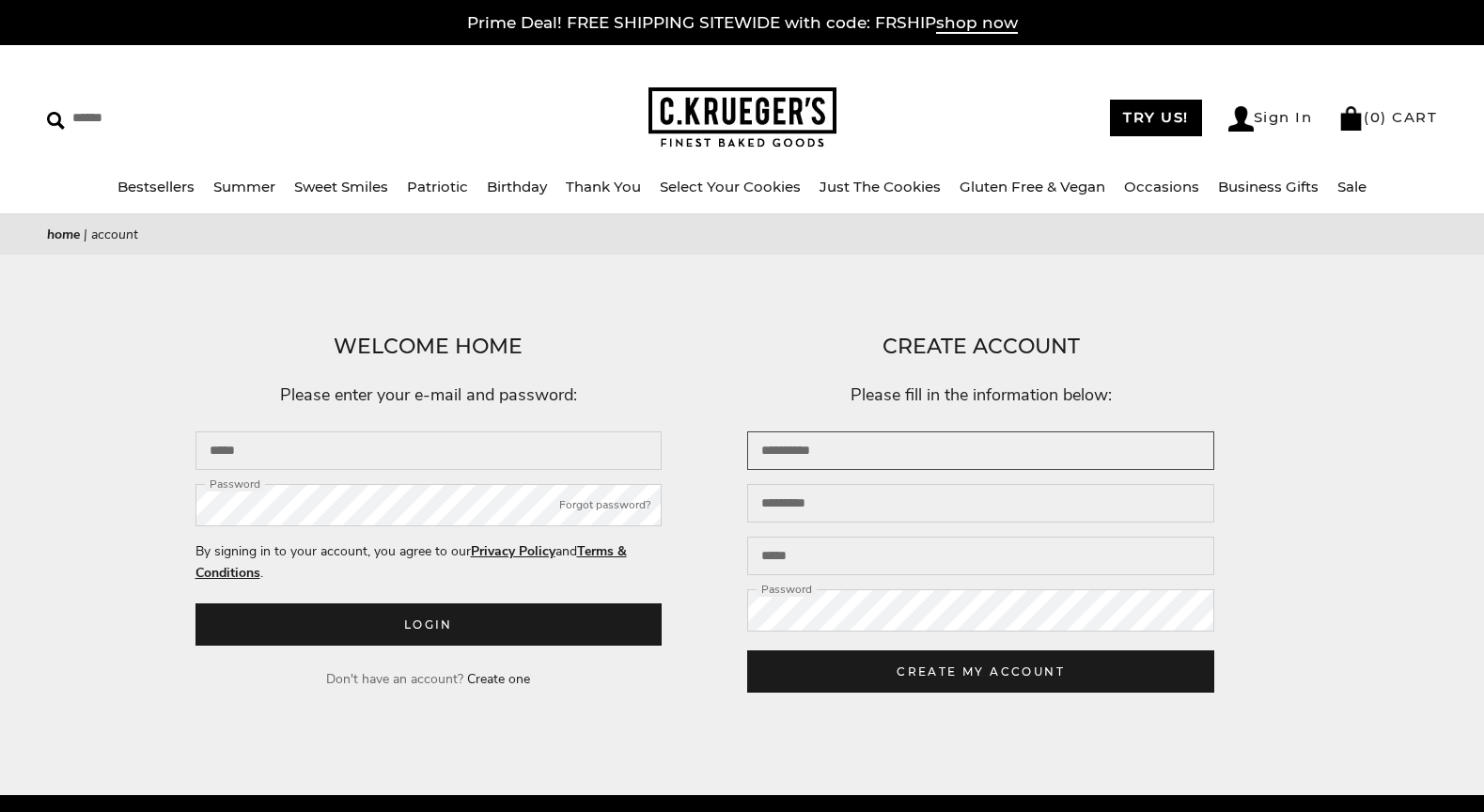 click at bounding box center (980, 450) 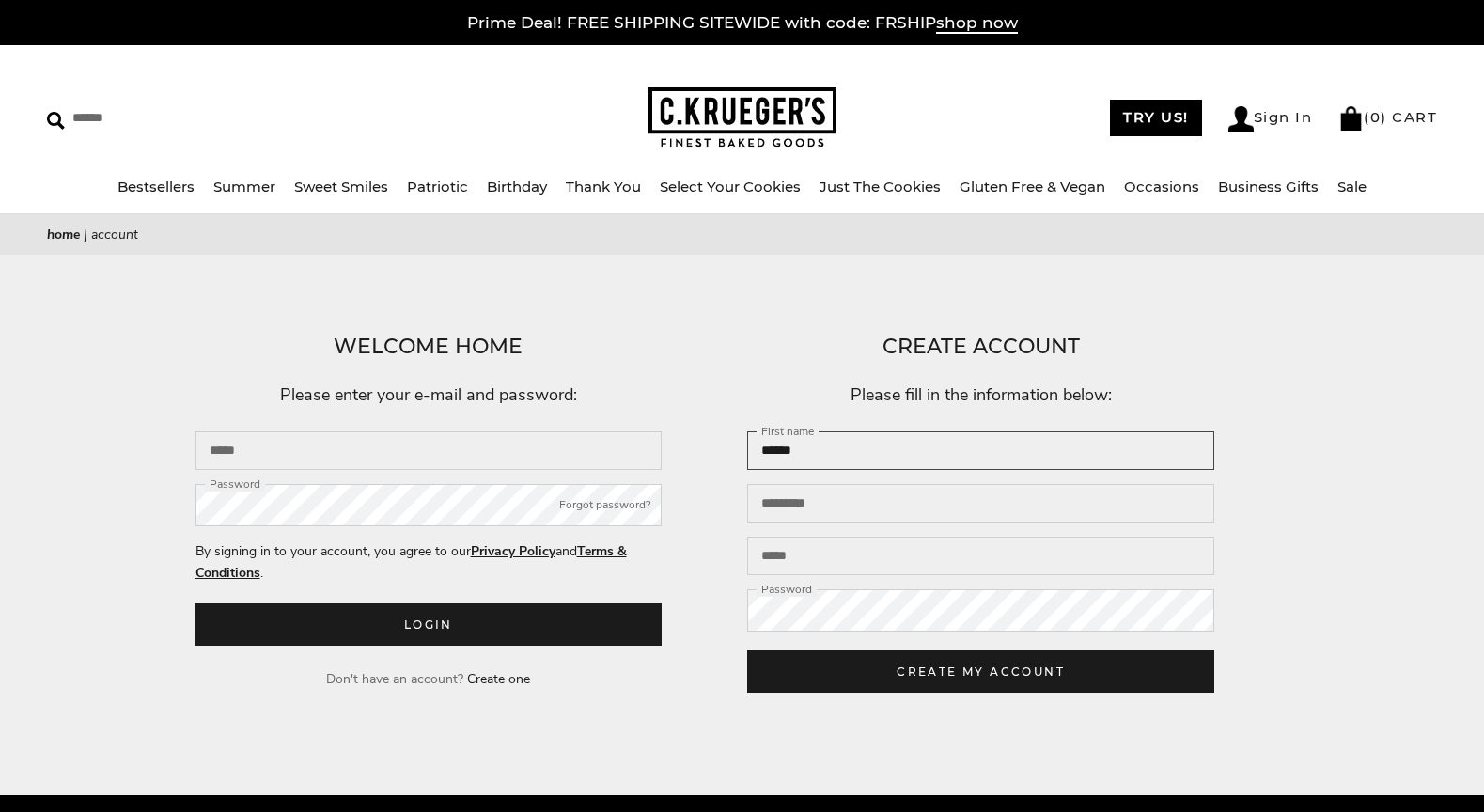 type on "******" 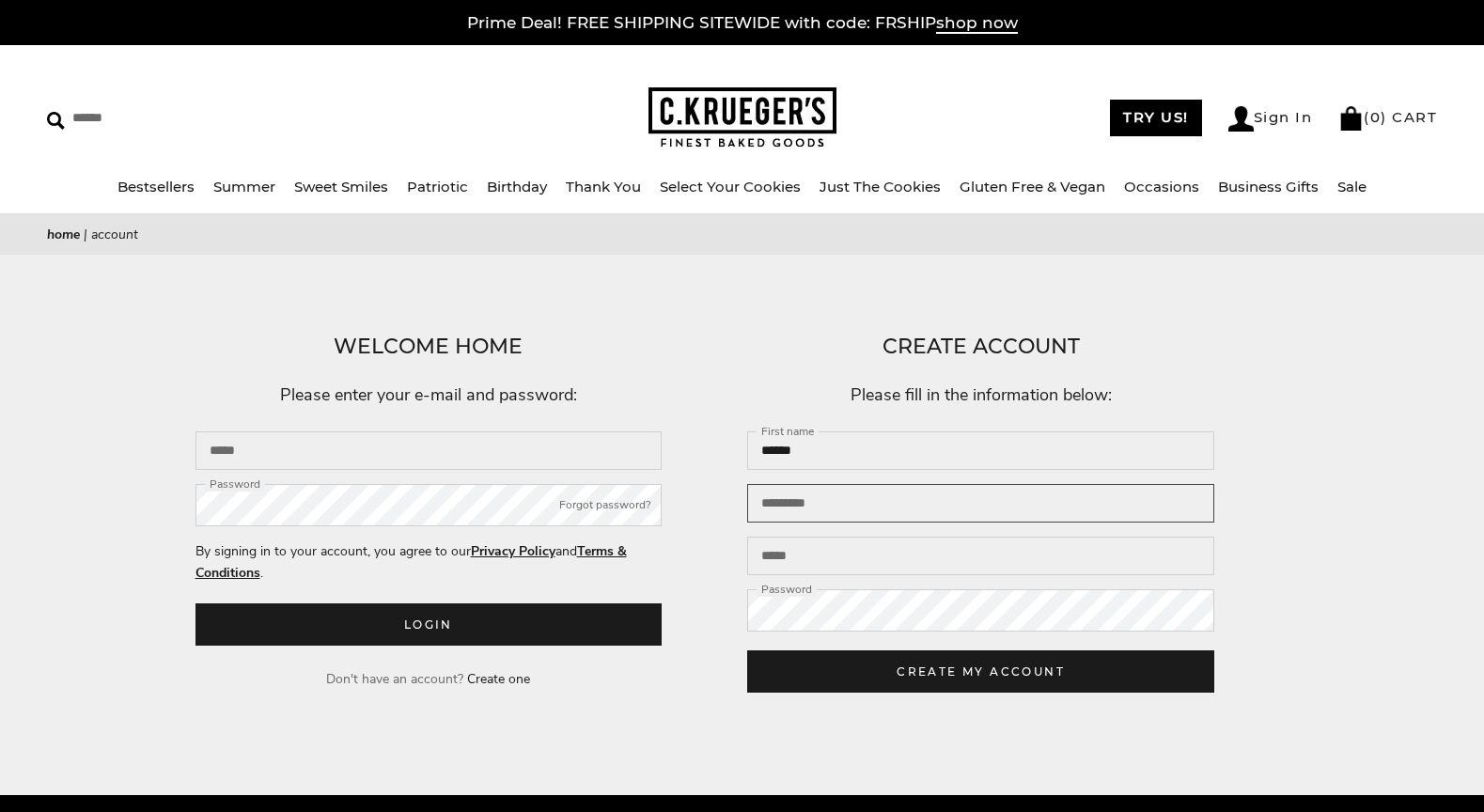 click at bounding box center (980, 503) 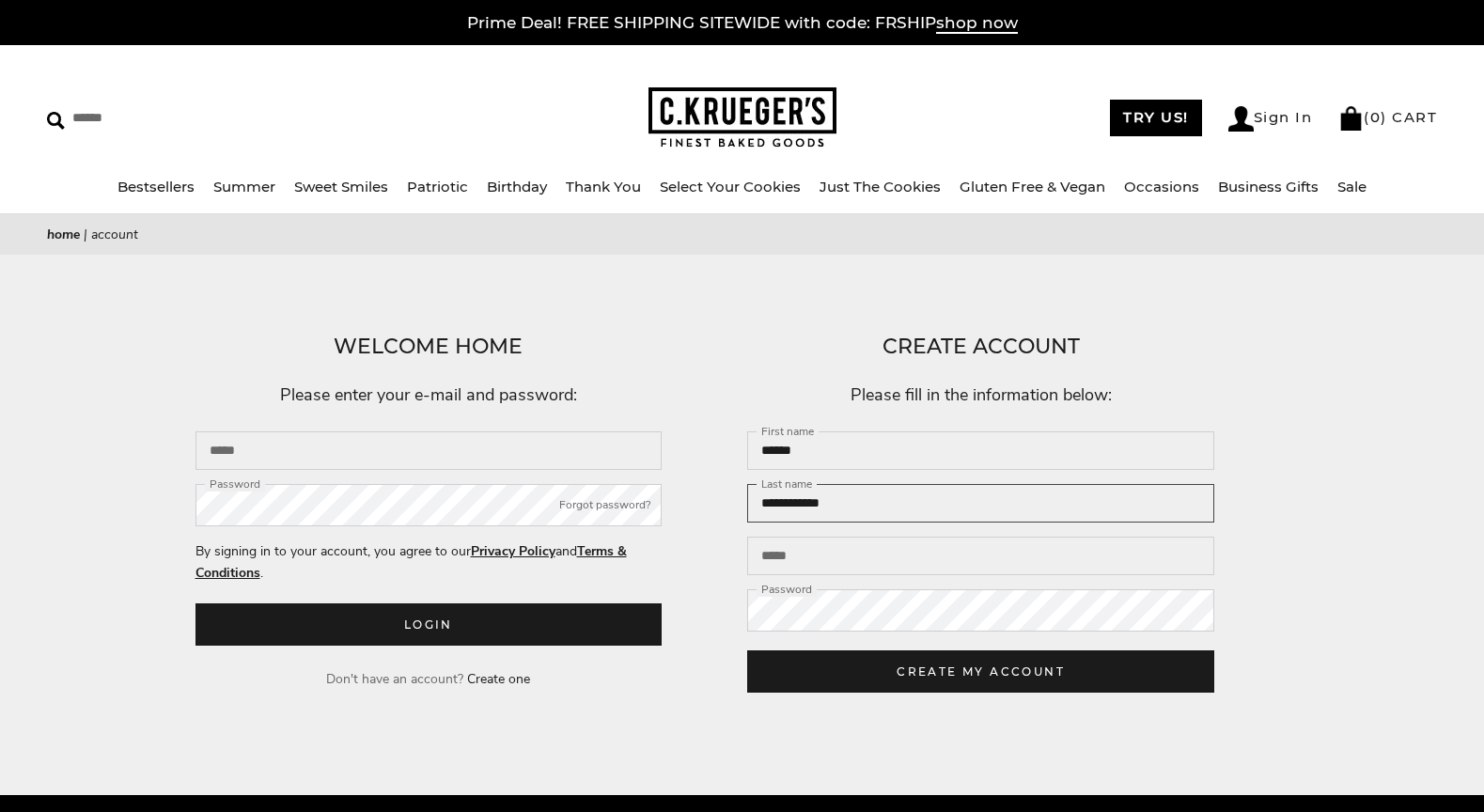 type on "**********" 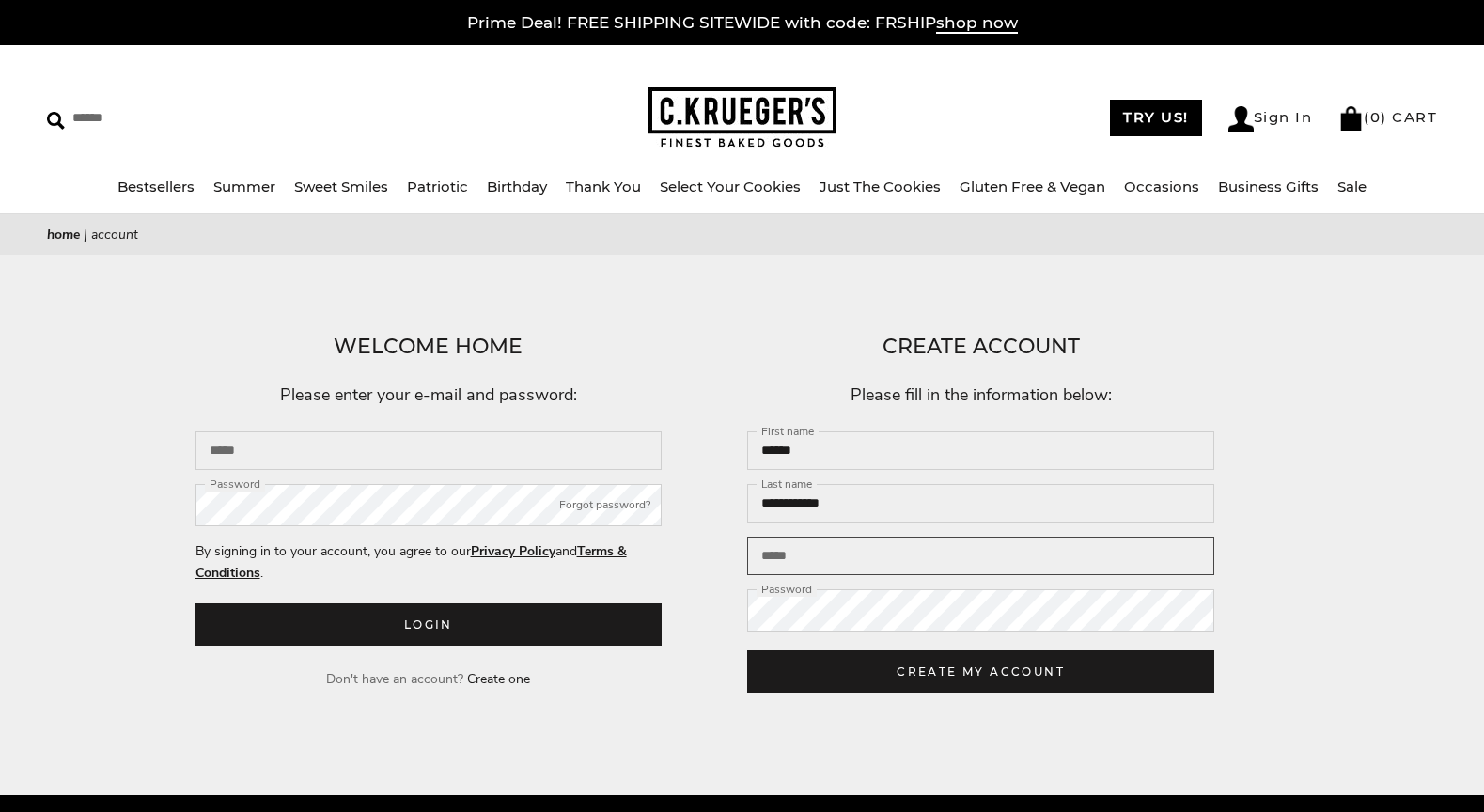 click at bounding box center (980, 555) 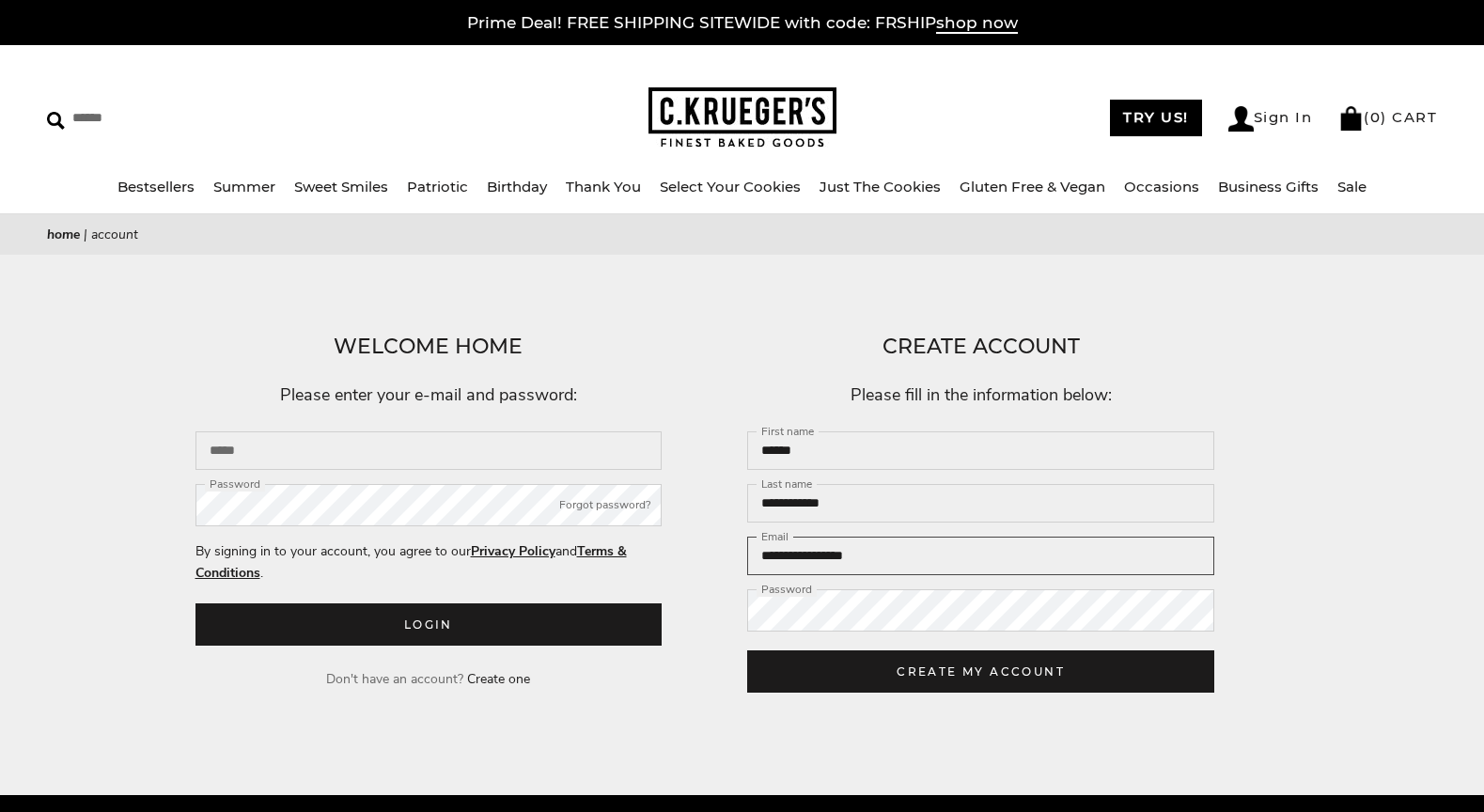 type on "**********" 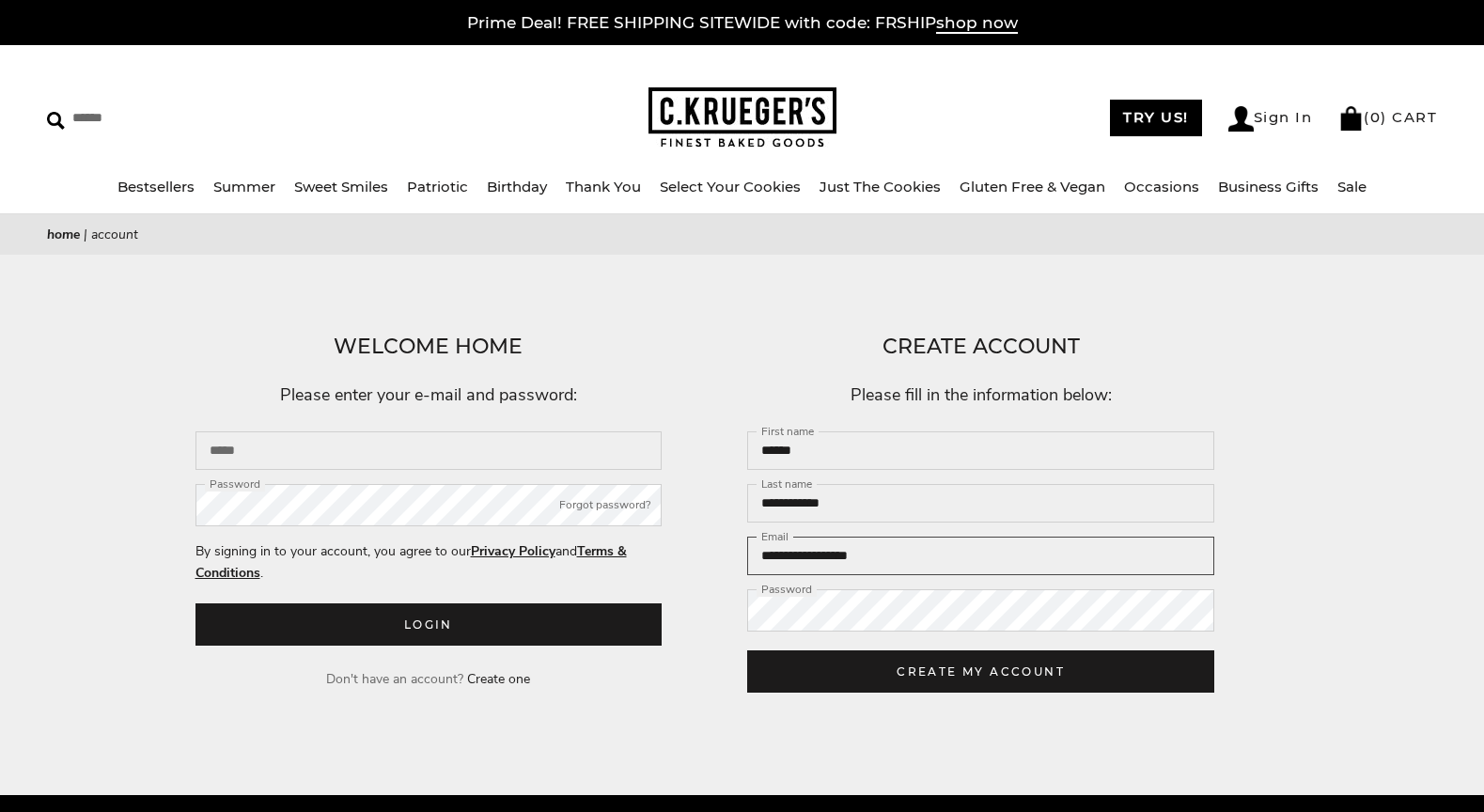 drag, startPoint x: 890, startPoint y: 568, endPoint x: 732, endPoint y: 558, distance: 158.31614 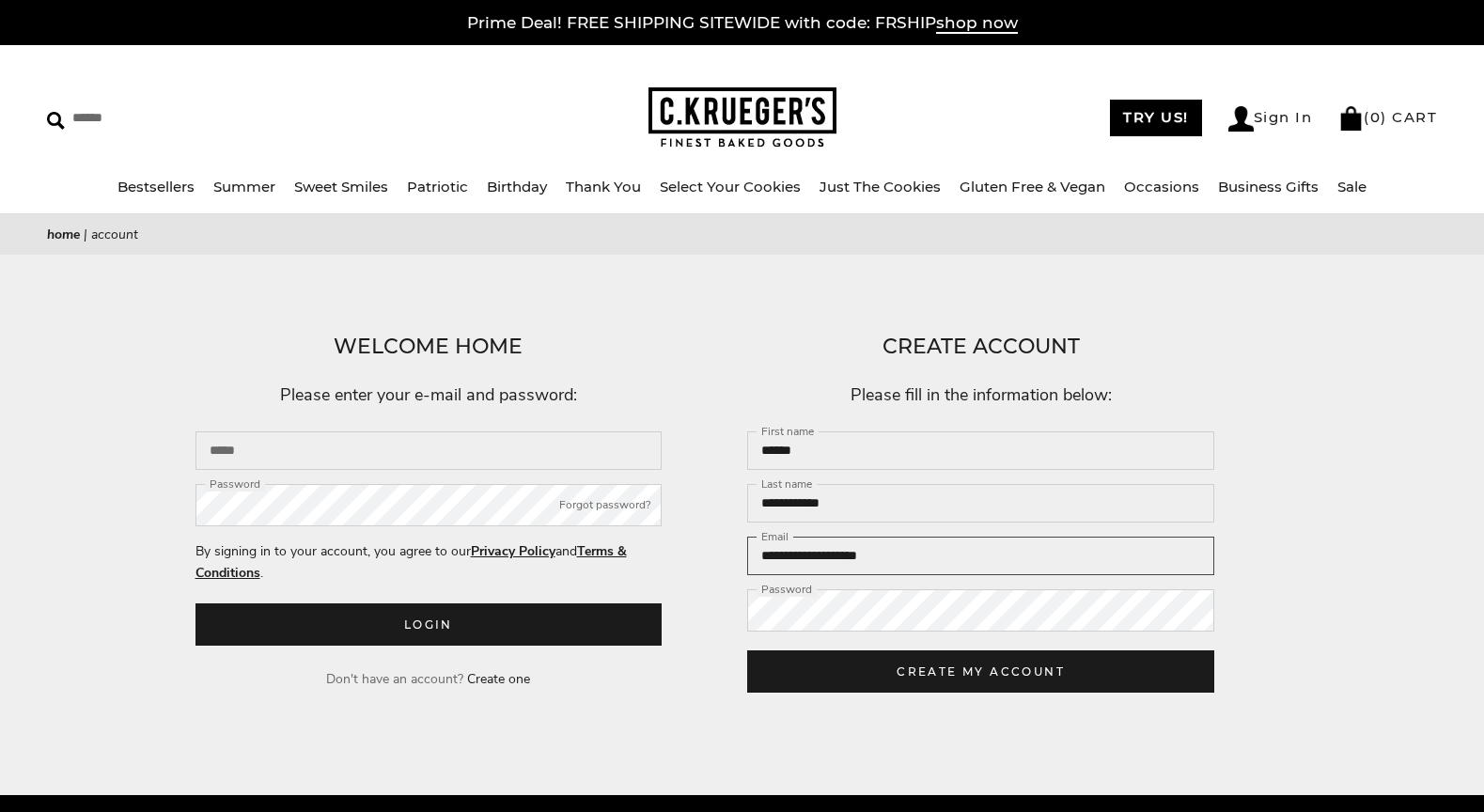 drag, startPoint x: 863, startPoint y: 559, endPoint x: 864, endPoint y: 544, distance: 15.0333 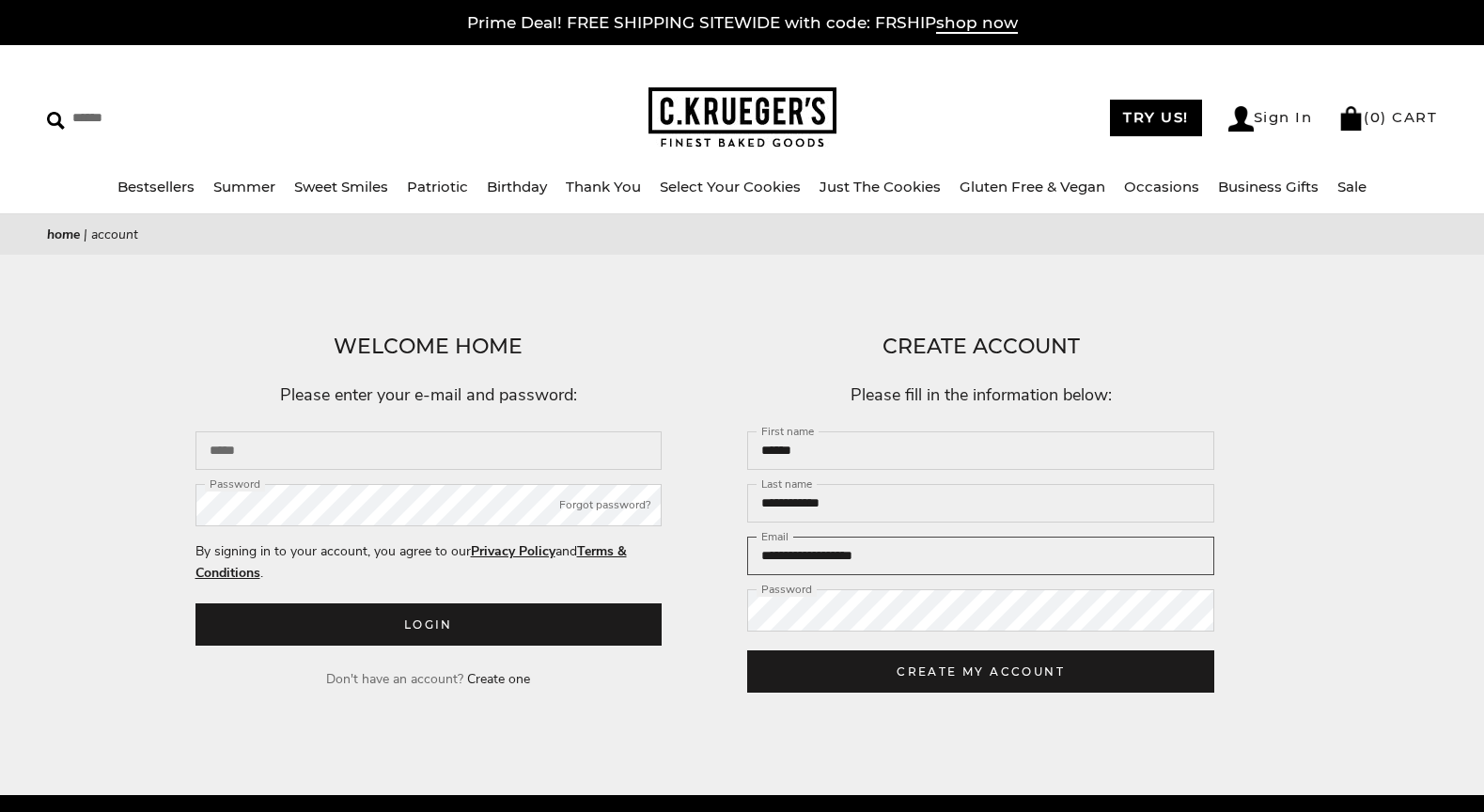 type on "**********" 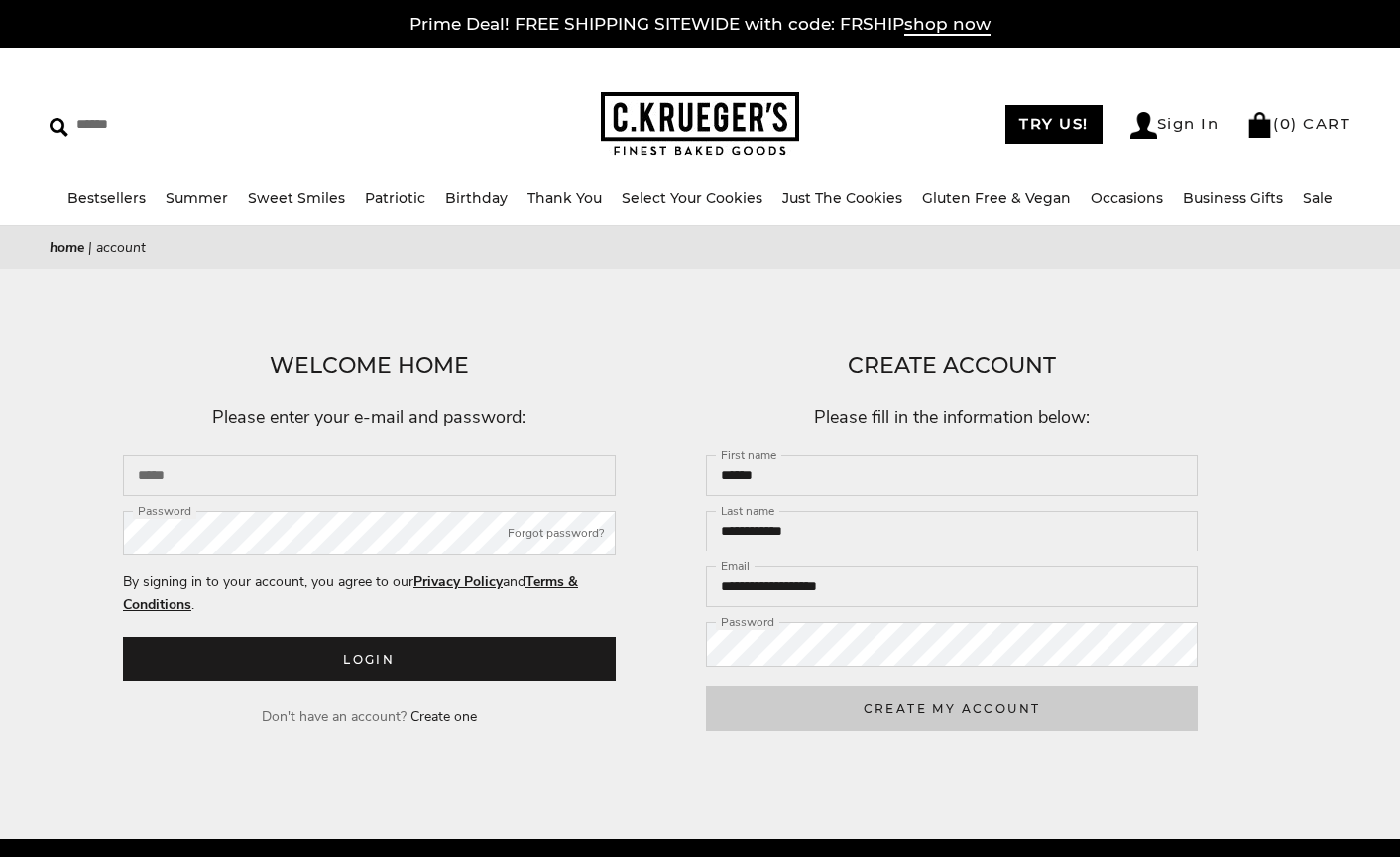 click on "CREATE MY ACCOUNT" at bounding box center [952, 708] 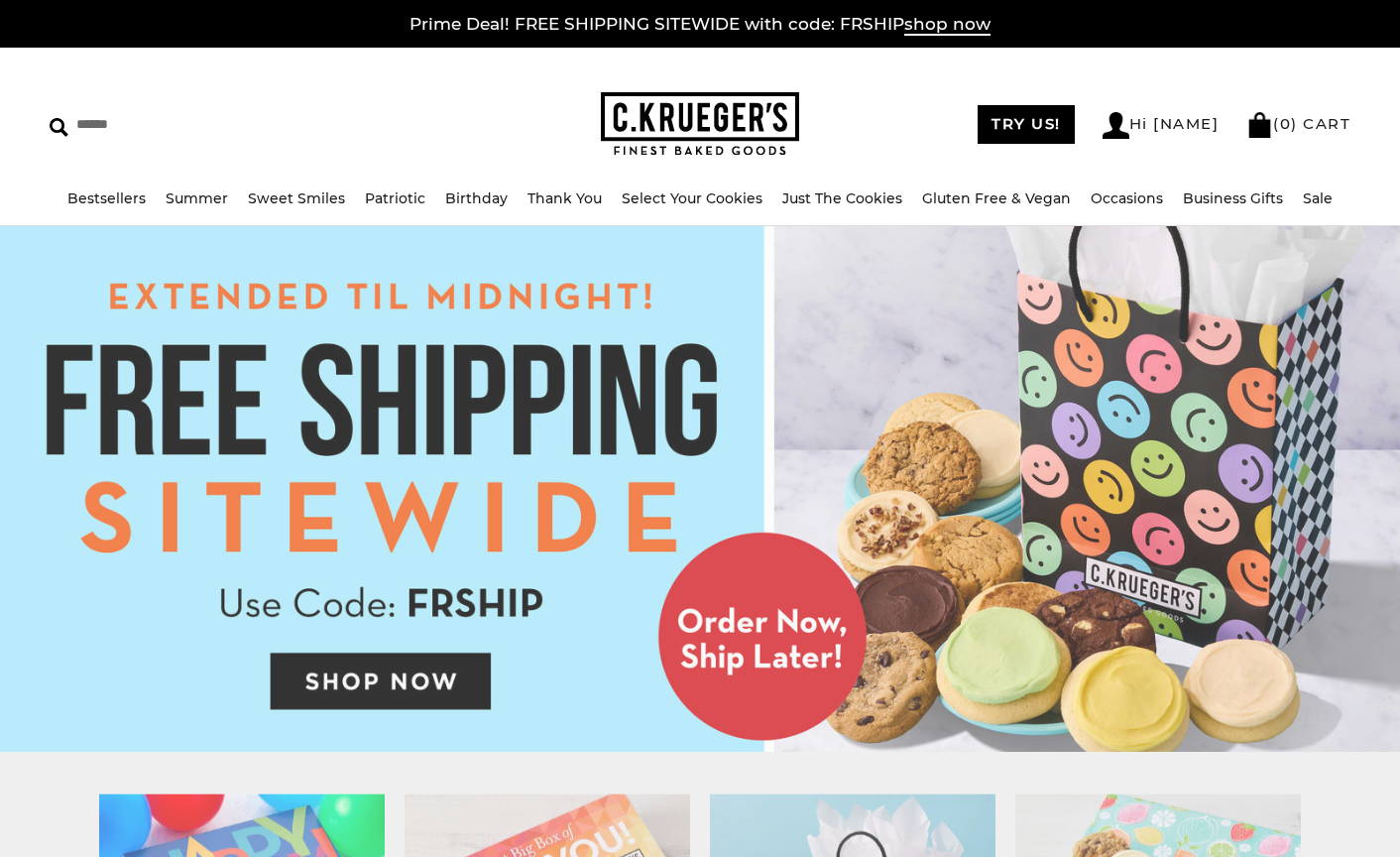 scroll, scrollTop: 0, scrollLeft: 0, axis: both 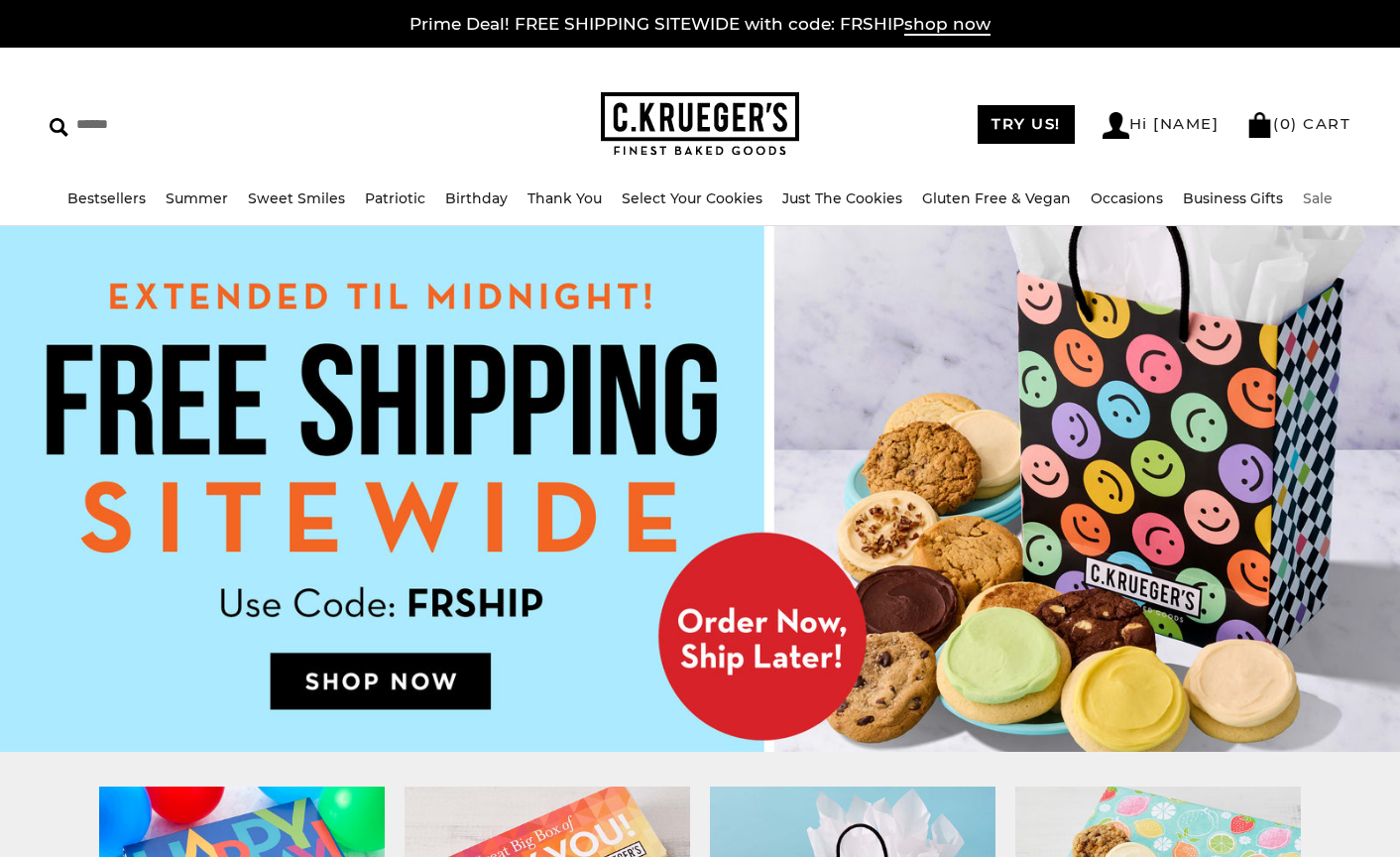 click on "Bestsellers
Summer
Summer Vibes
Summer Garden
Hello Sunshine
Sweet Smiles
Patriotic
Birthday
ALL Birthday Gifts
Celebration Collection
Best Wishes Collection
Thank You
ALL Thank You Gifts
NEW! Box of Thanks
Thanks For Being Awesome
Thanks! You're a Star
Thanks! Thanks!
Harlequin Thank You
Select Your Cookies
Just The Cookies
Baby" at bounding box center (700, 207) 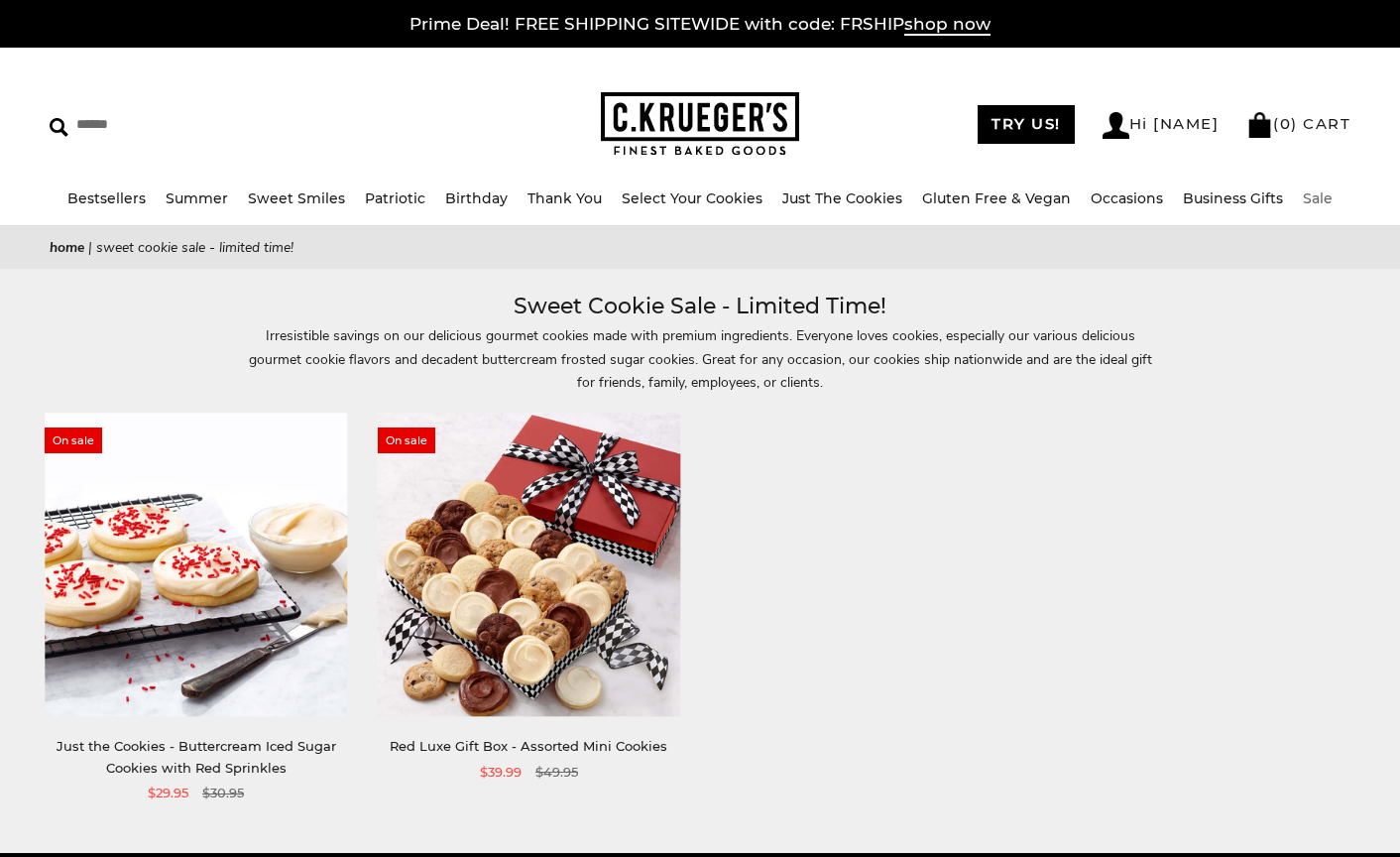 scroll, scrollTop: 0, scrollLeft: 0, axis: both 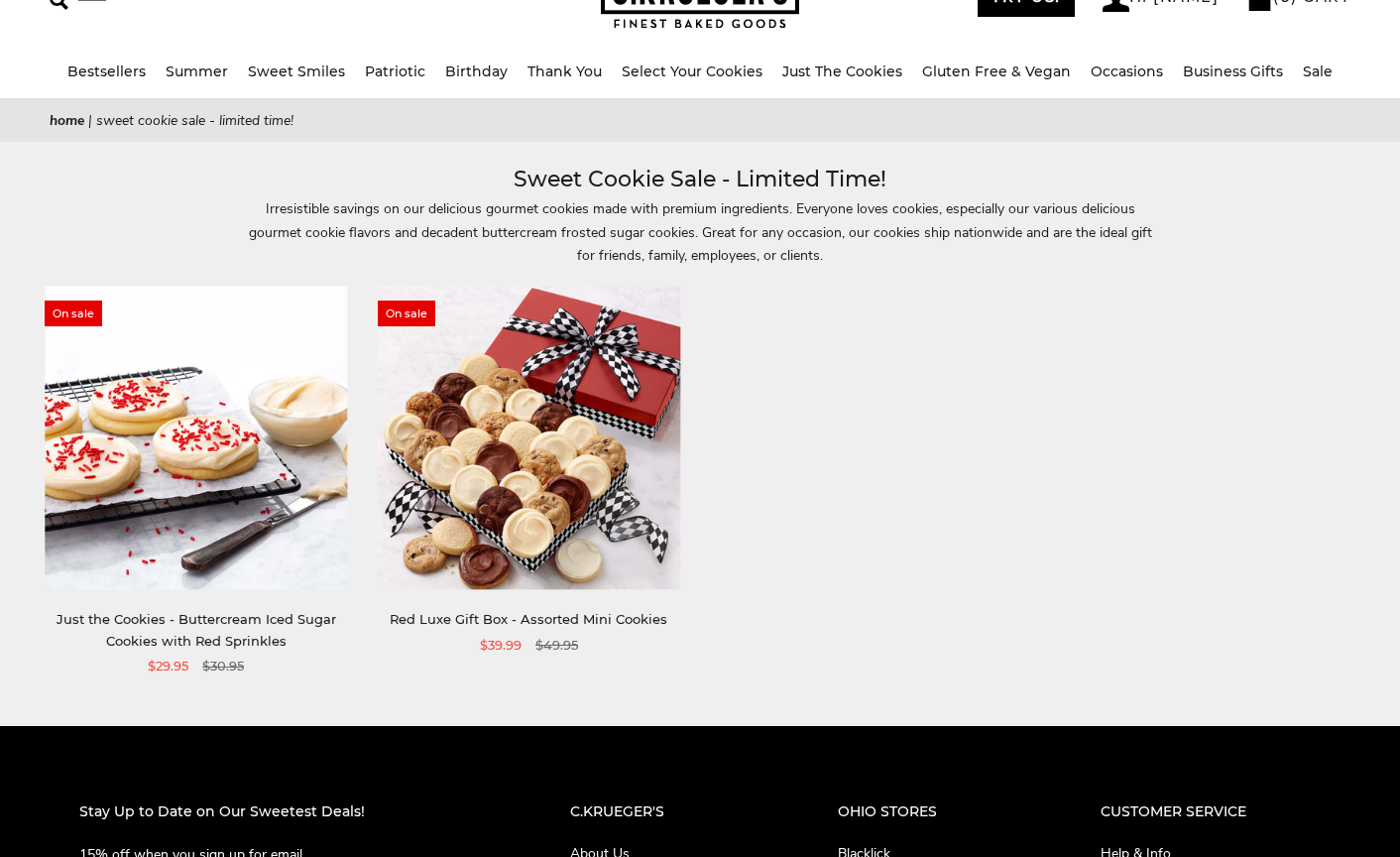 click at bounding box center [195, 437] 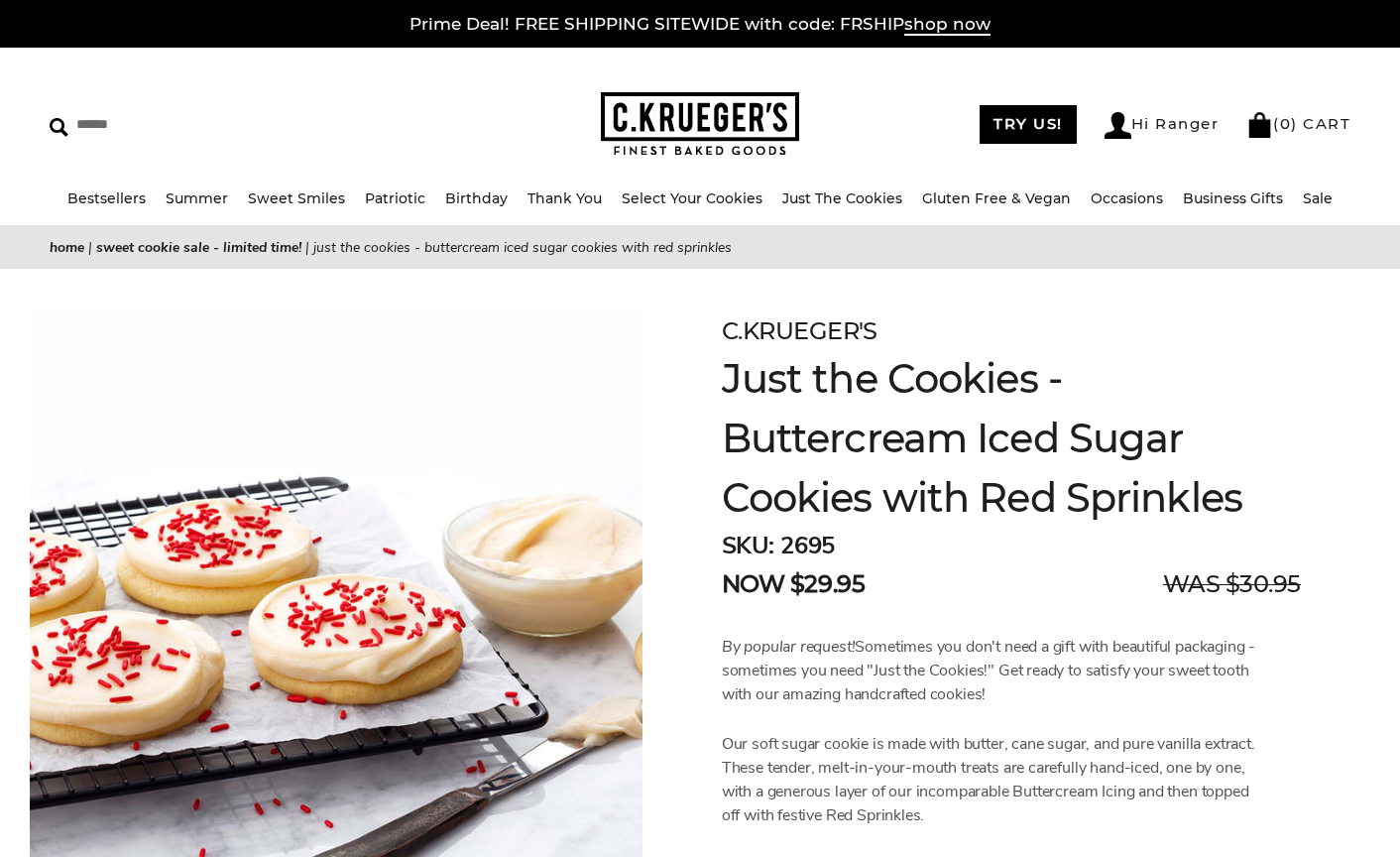 scroll, scrollTop: 0, scrollLeft: 0, axis: both 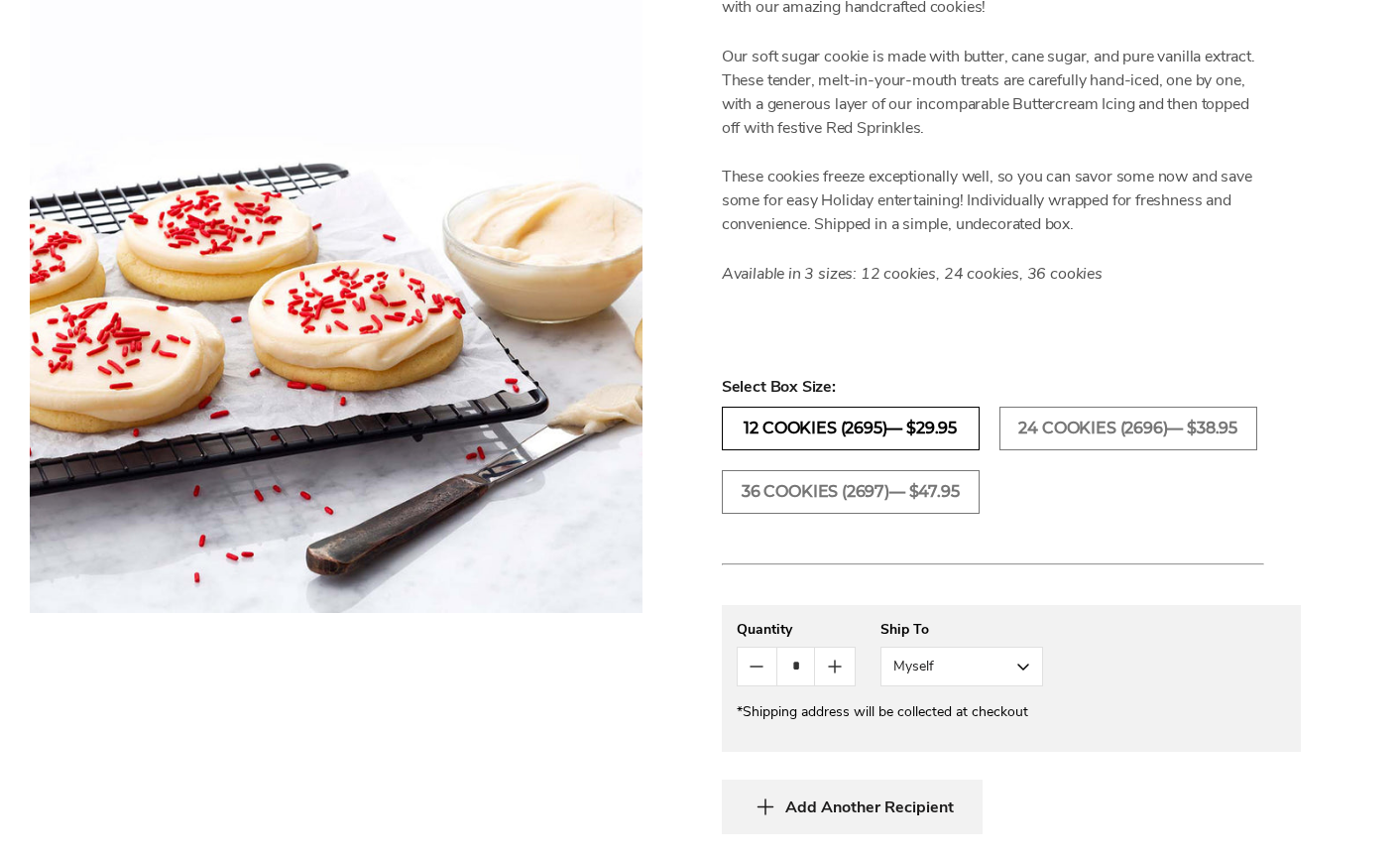 click on "12 COOKIES (2695)— $29.95" at bounding box center [851, 428] 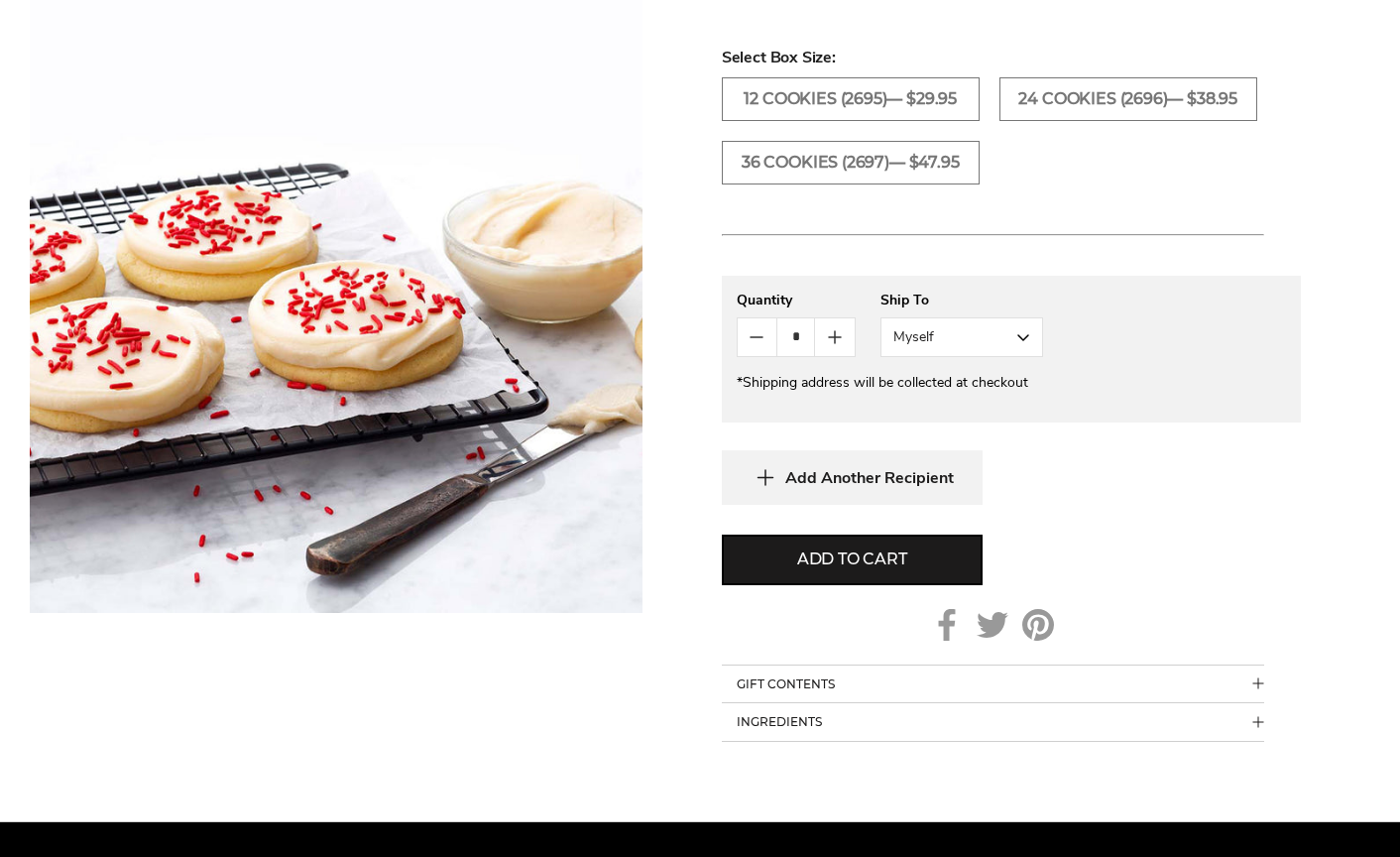 scroll, scrollTop: 1023, scrollLeft: 0, axis: vertical 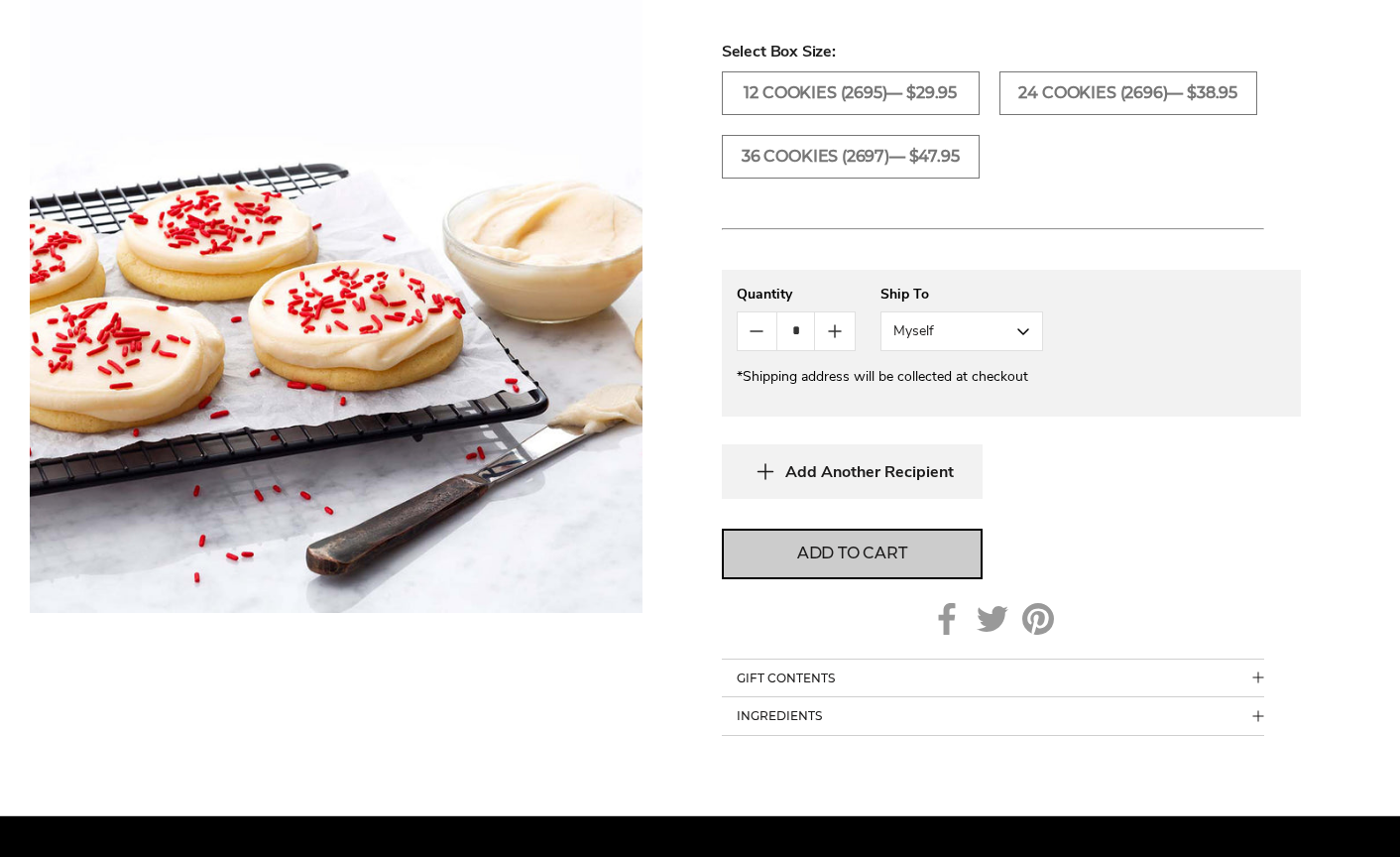 click on "Add to cart" at bounding box center (852, 553) 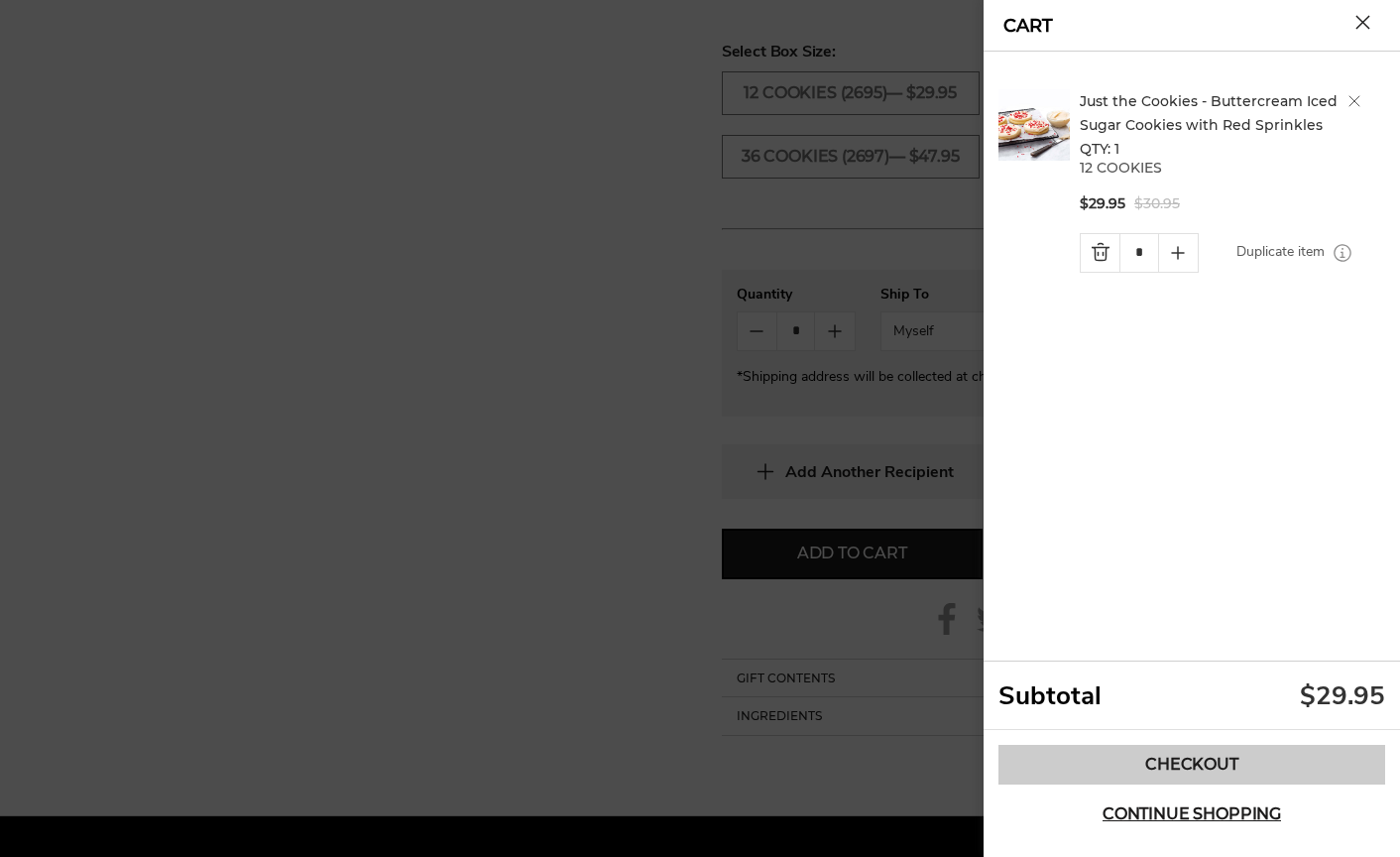 click on "Checkout" at bounding box center [1192, 765] 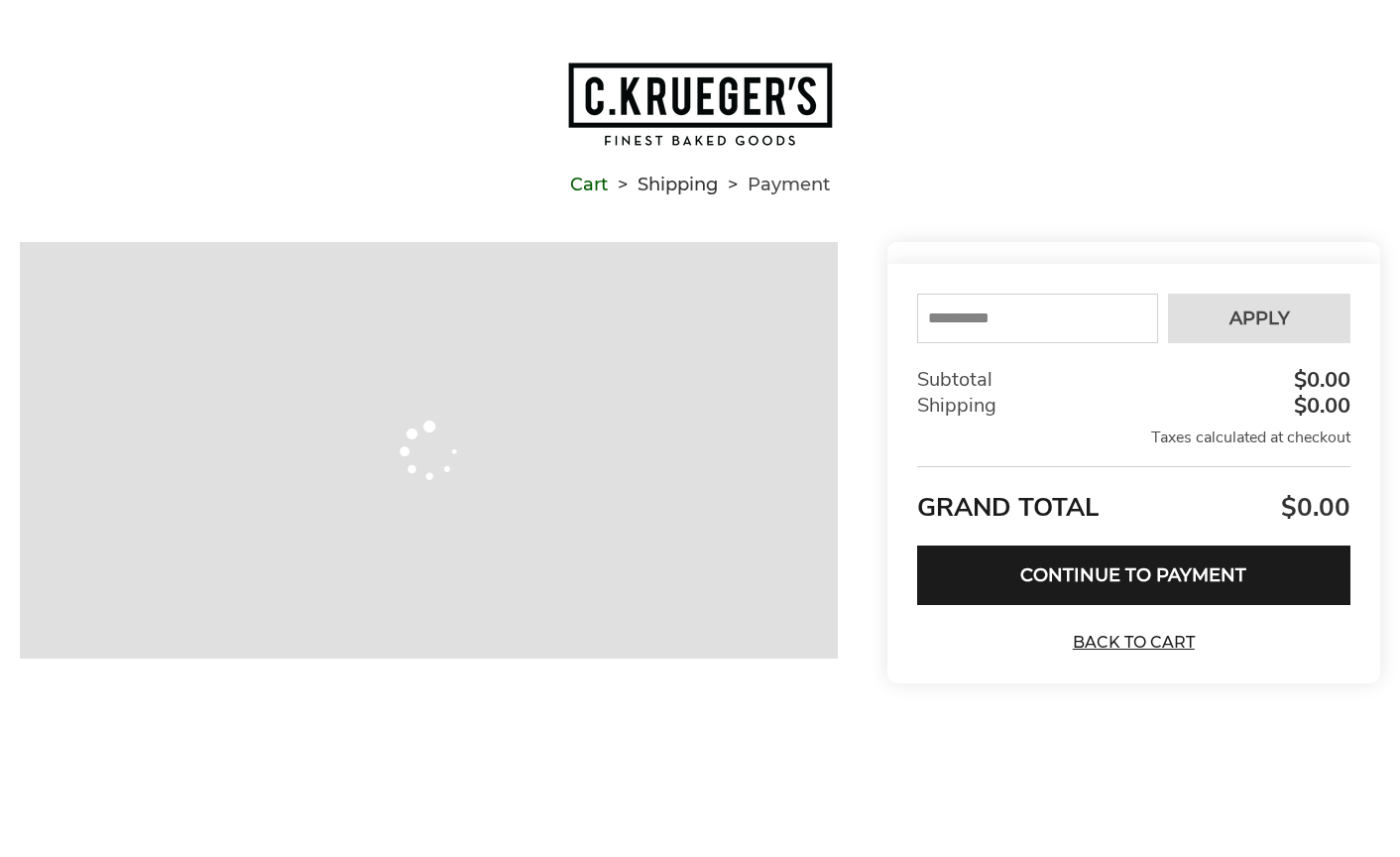 scroll, scrollTop: 0, scrollLeft: 0, axis: both 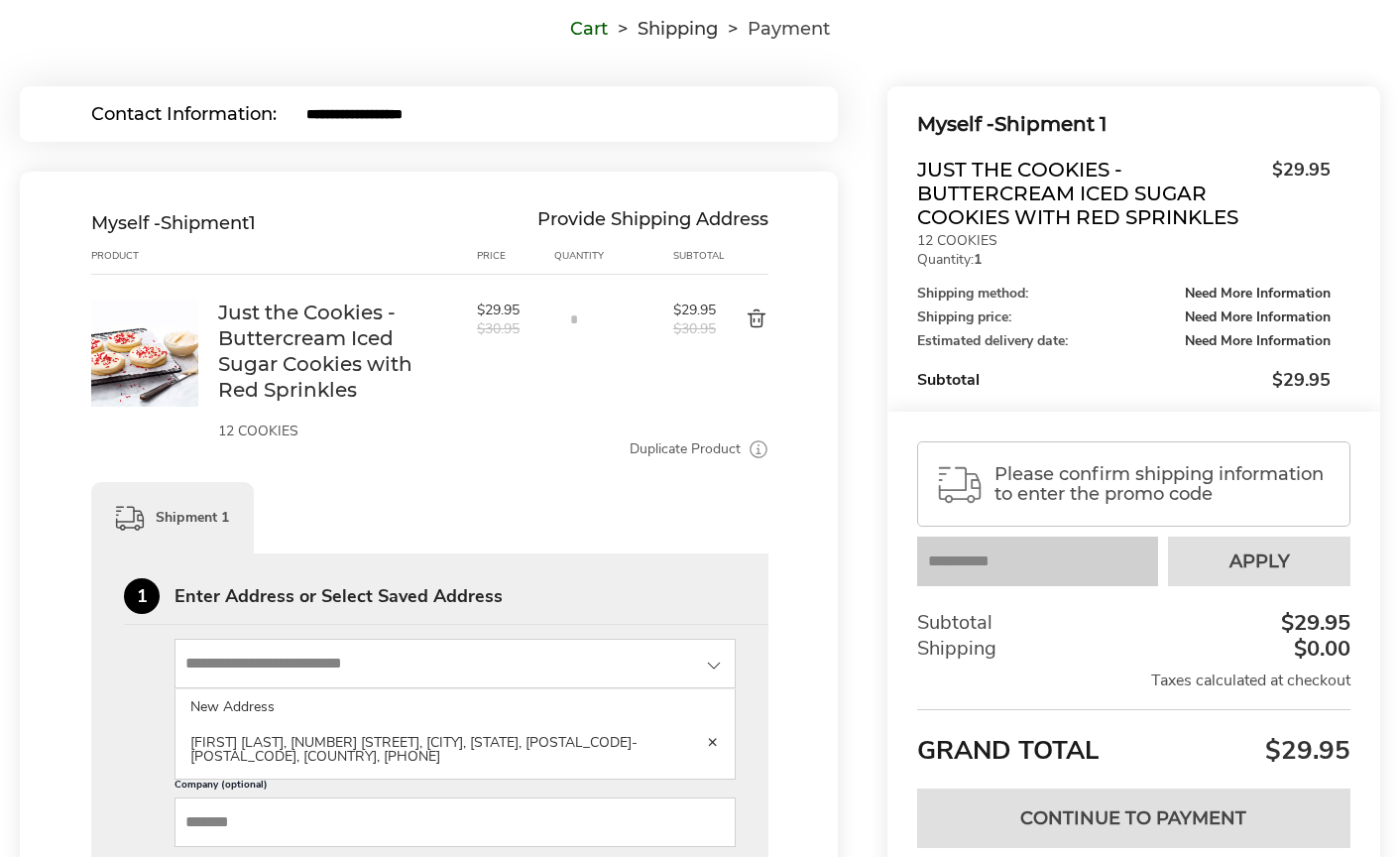 click at bounding box center [455, 664] 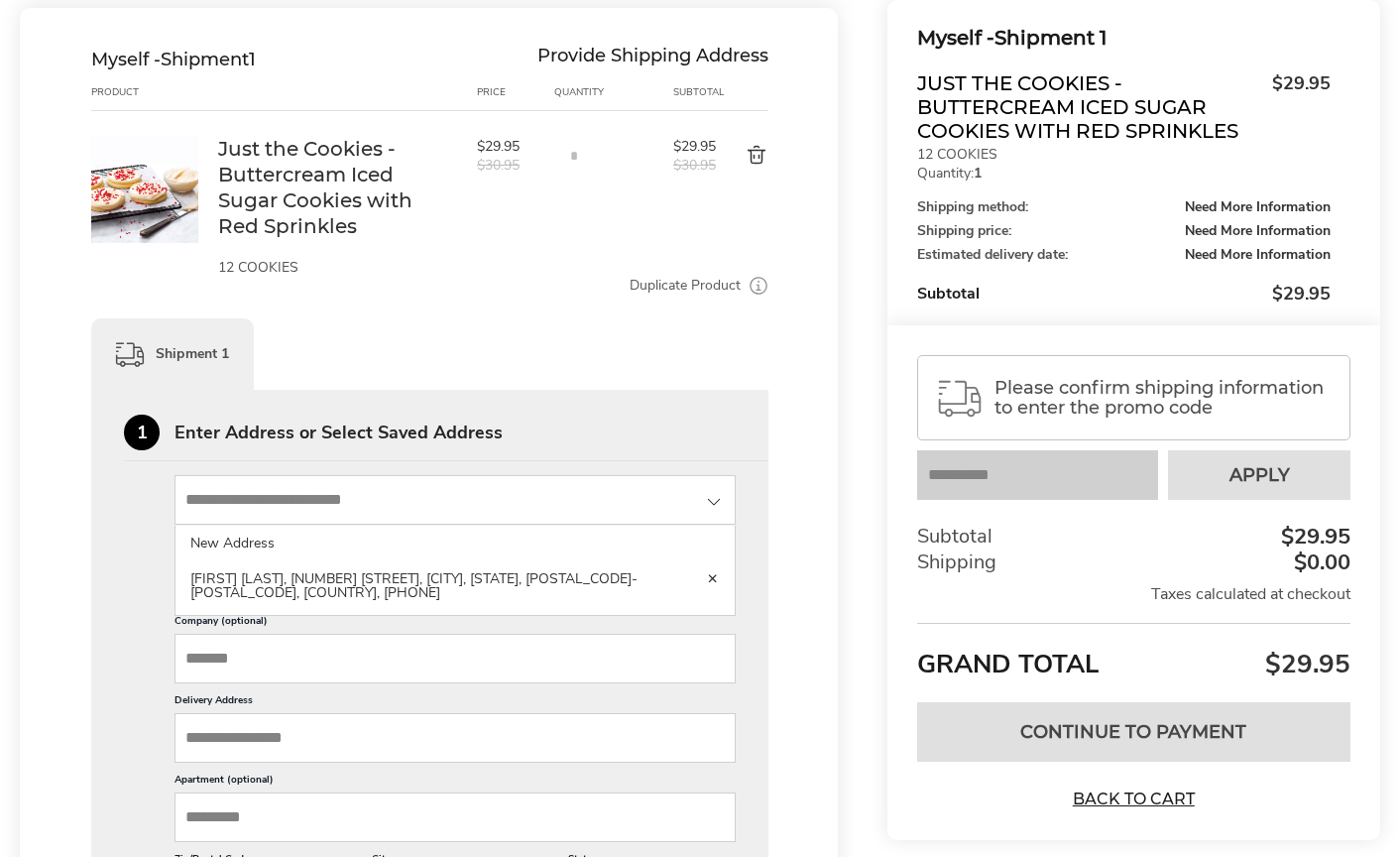 scroll, scrollTop: 351, scrollLeft: 0, axis: vertical 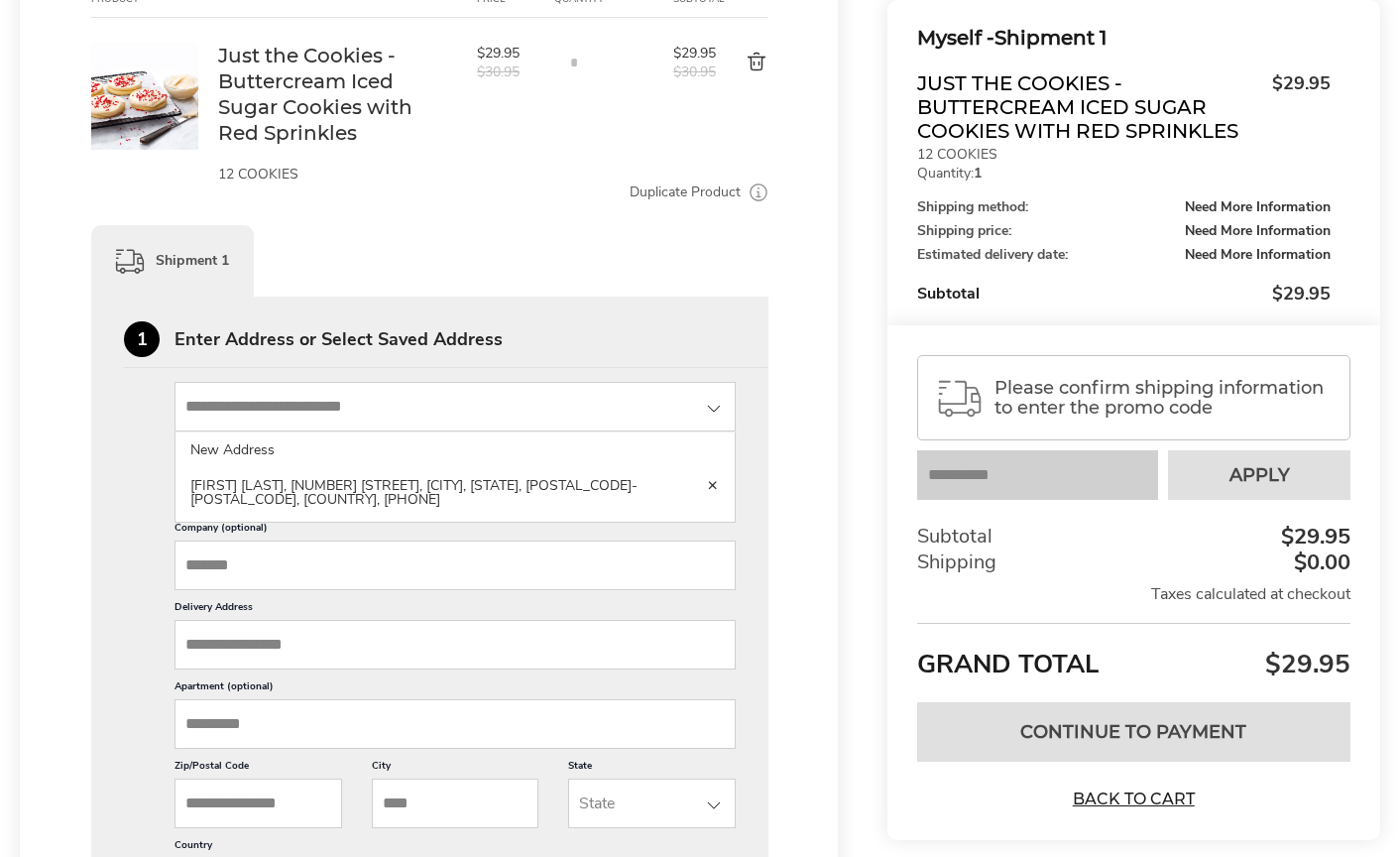click on "Company (optional)" at bounding box center [455, 565] 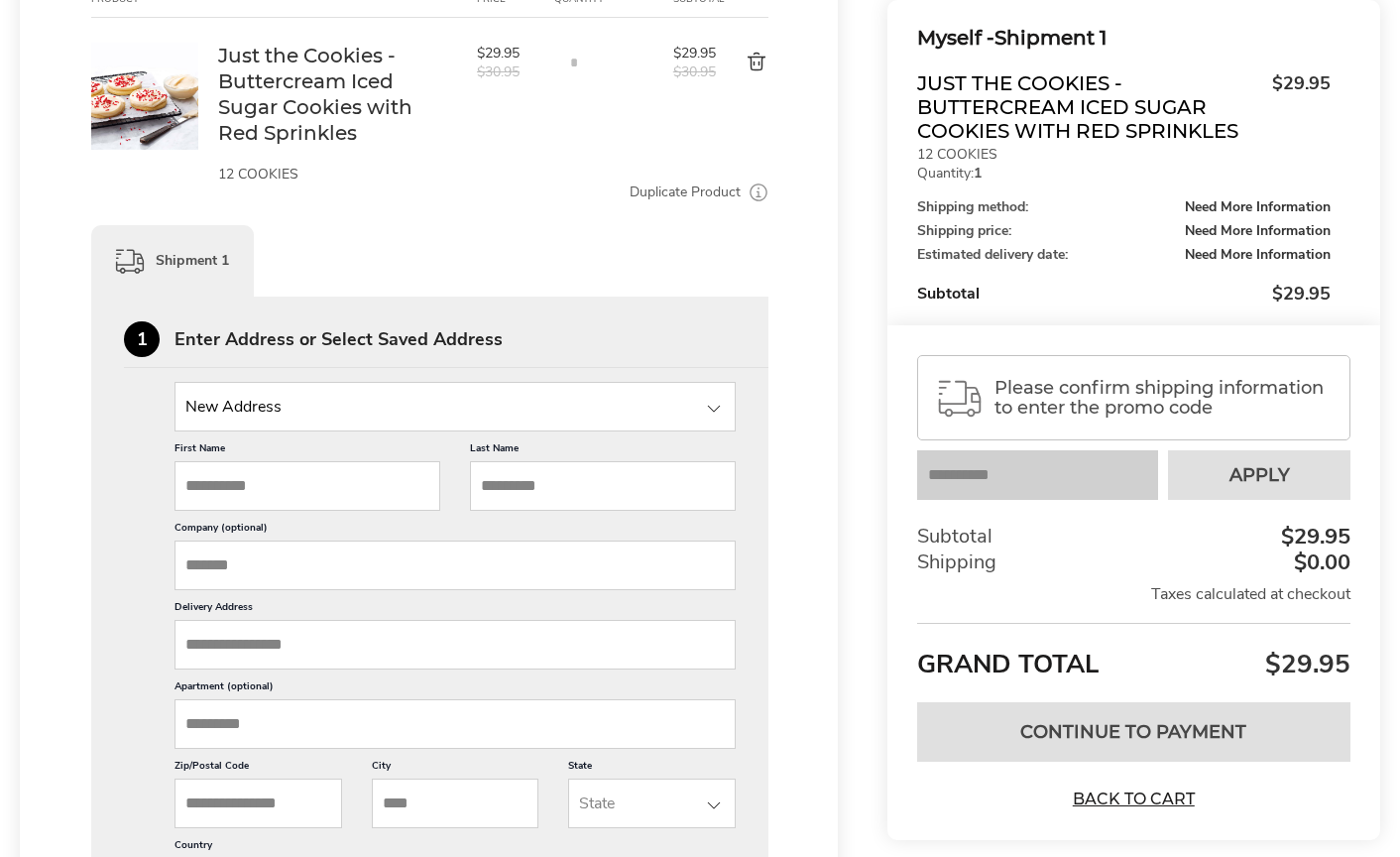 click on "First Name" at bounding box center [307, 486] 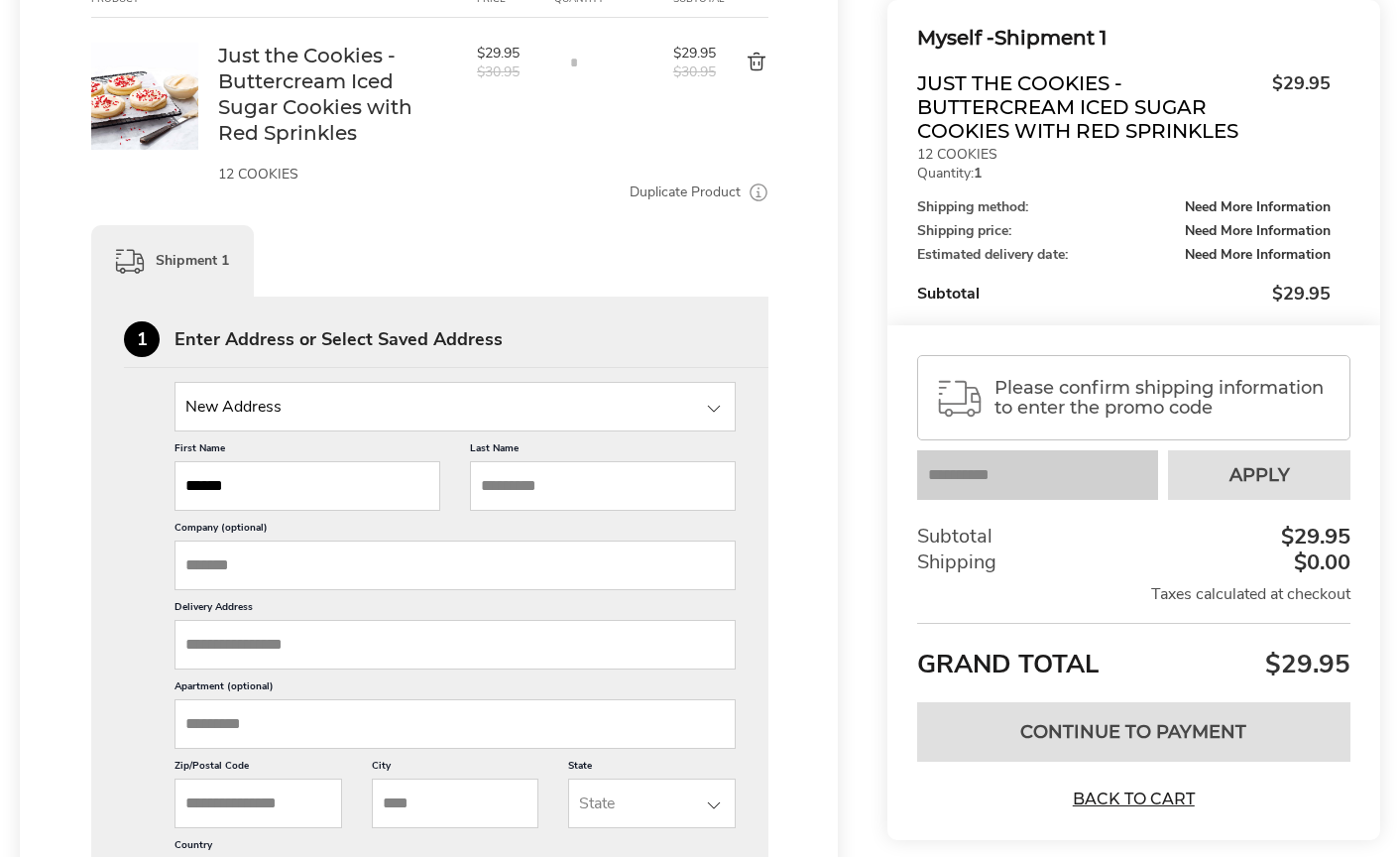 type on "******" 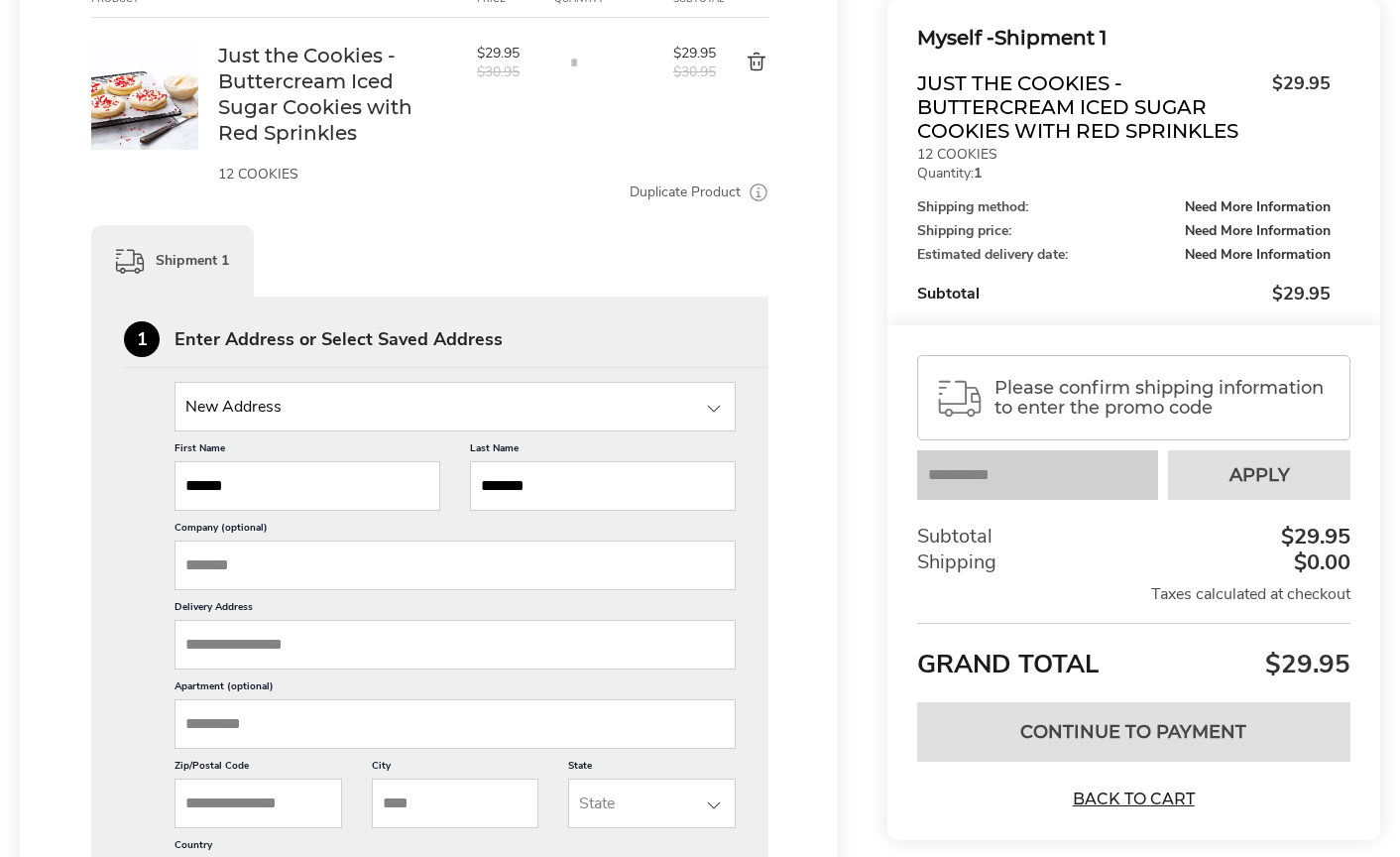 type on "*******" 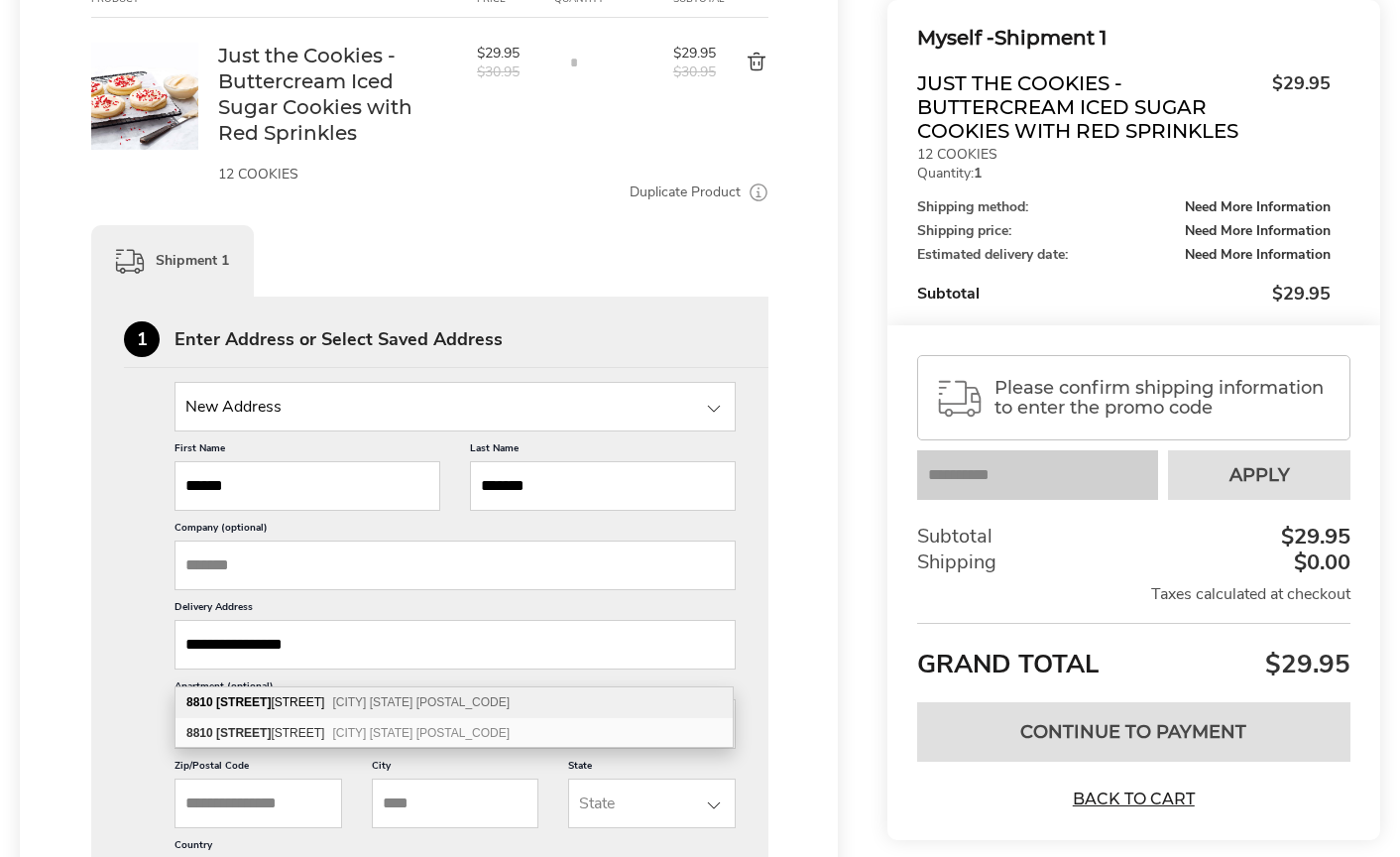 click on "Summer C" at bounding box center (243, 702) 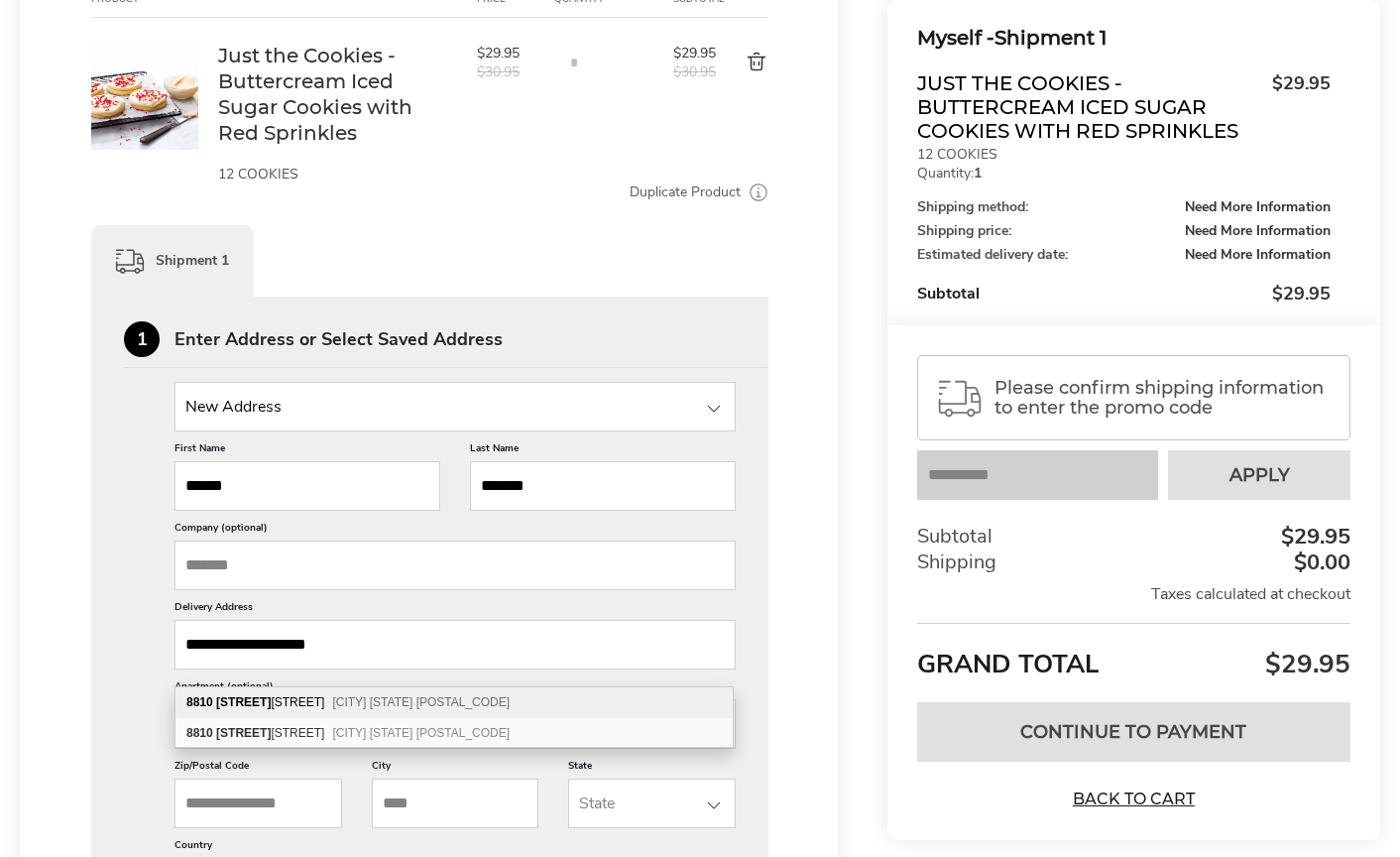 type on "**********" 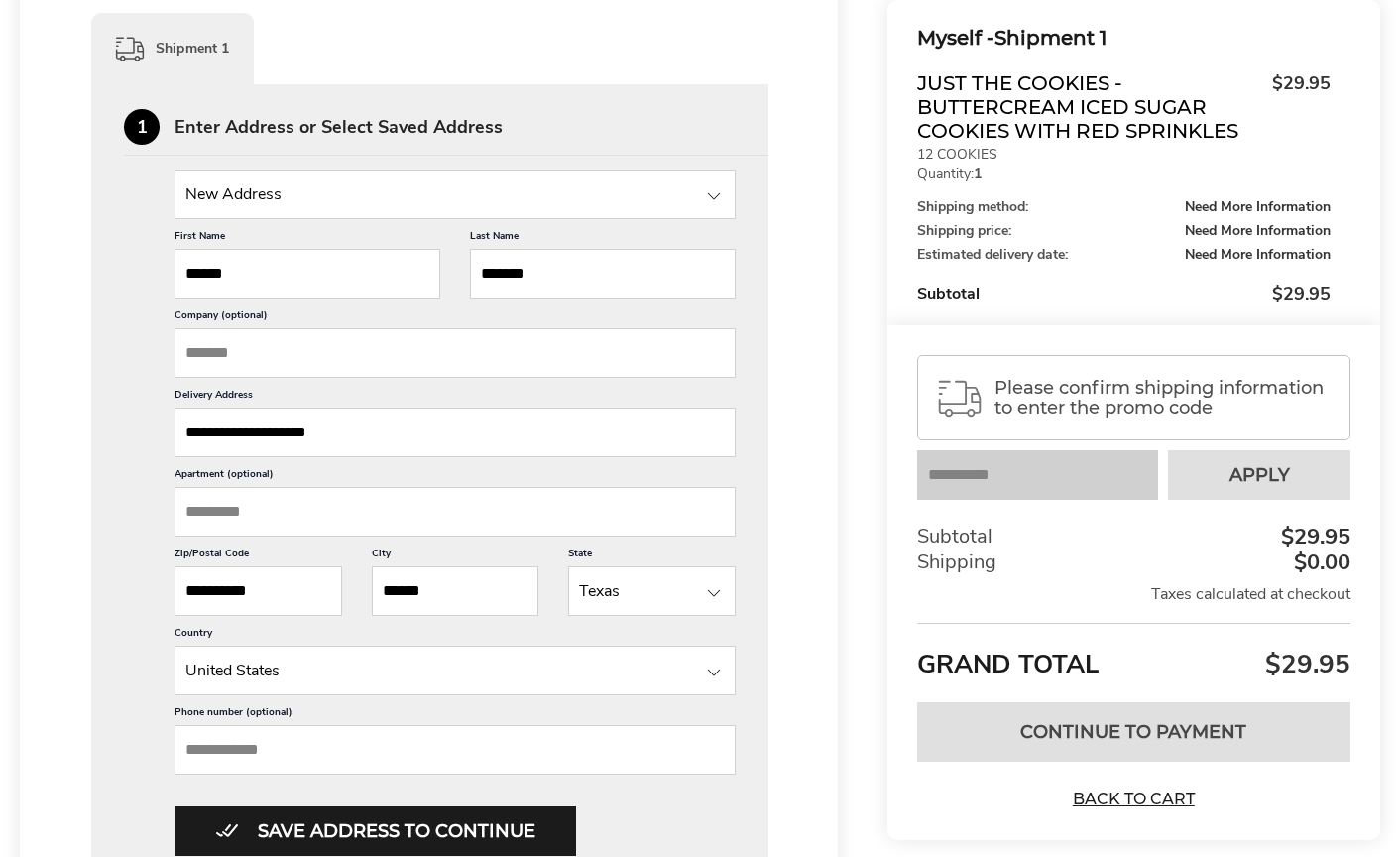 scroll, scrollTop: 636, scrollLeft: 0, axis: vertical 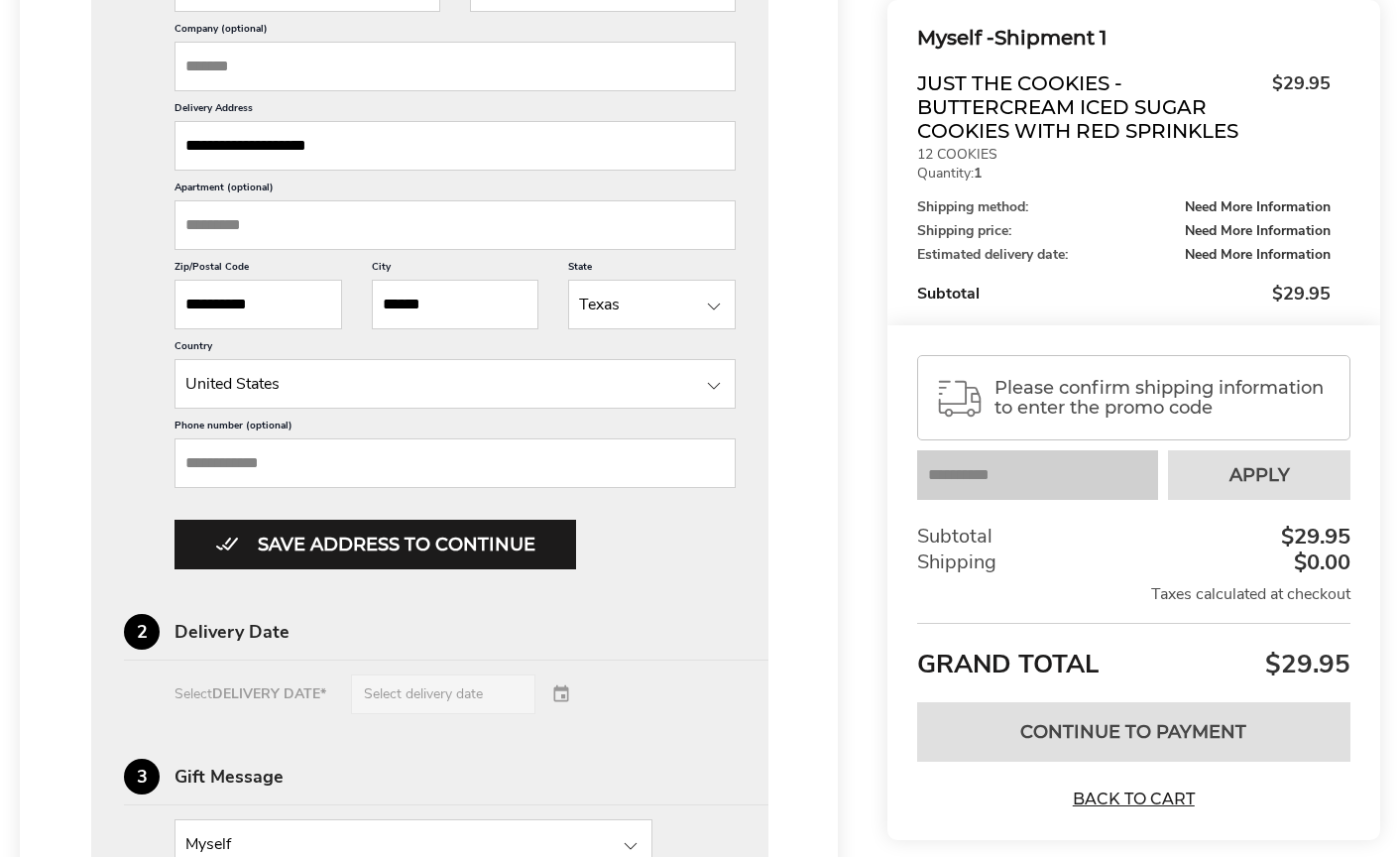 click on "Select  DELIVERY DATE*  Select delivery date" at bounding box center (429, 694) 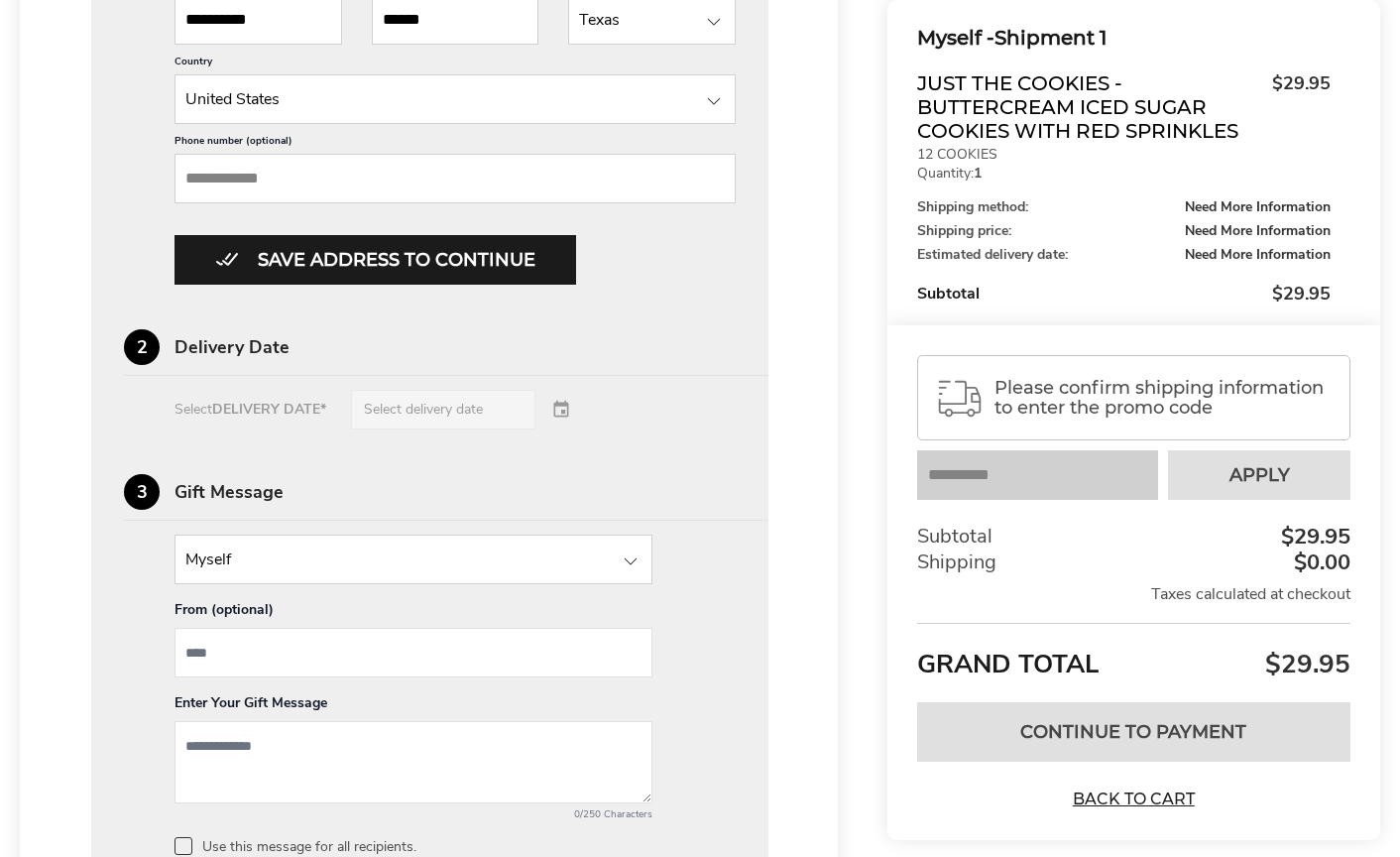 scroll, scrollTop: 1357, scrollLeft: 0, axis: vertical 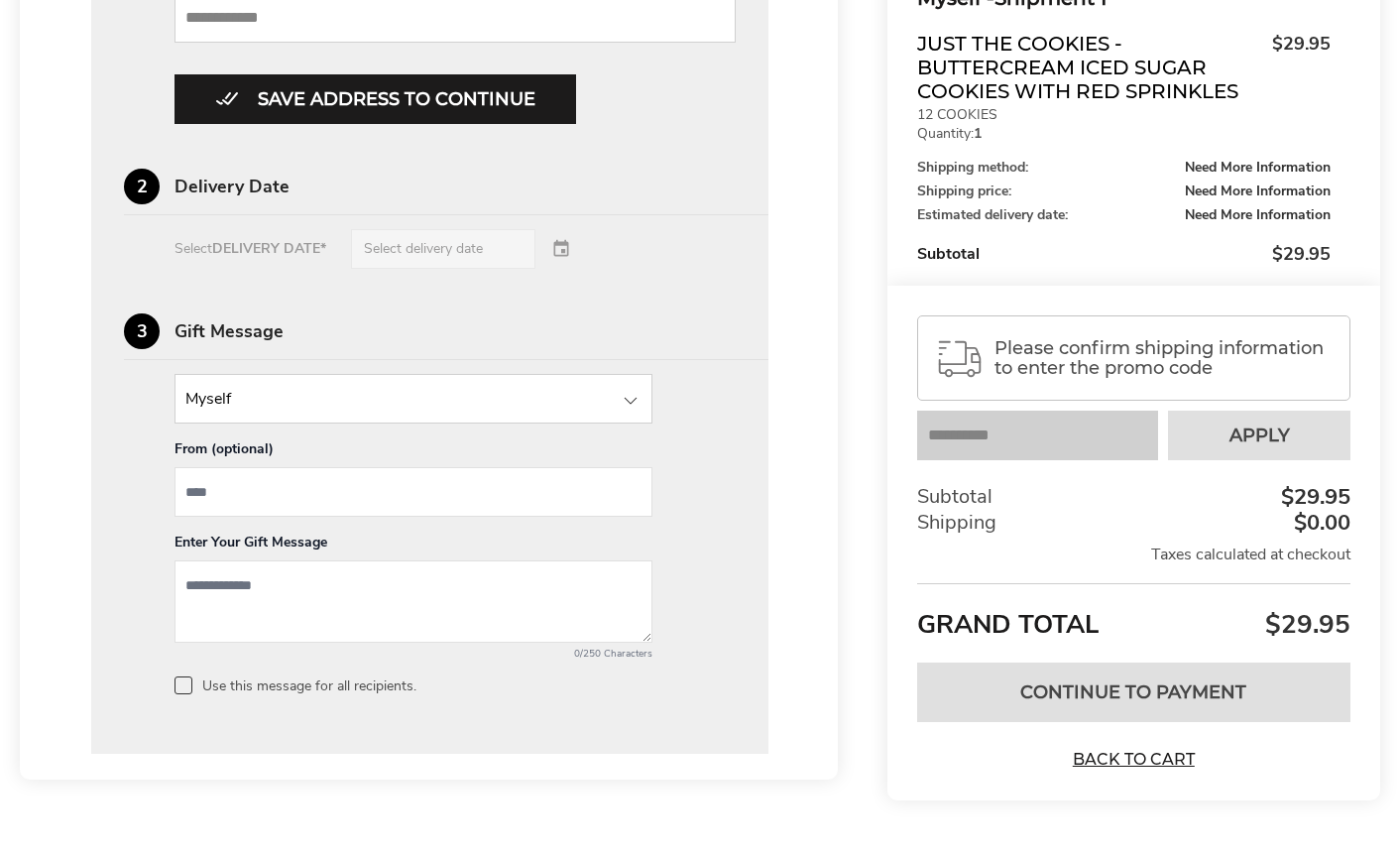 click on "Select  DELIVERY DATE*  Select delivery date" at bounding box center [429, 249] 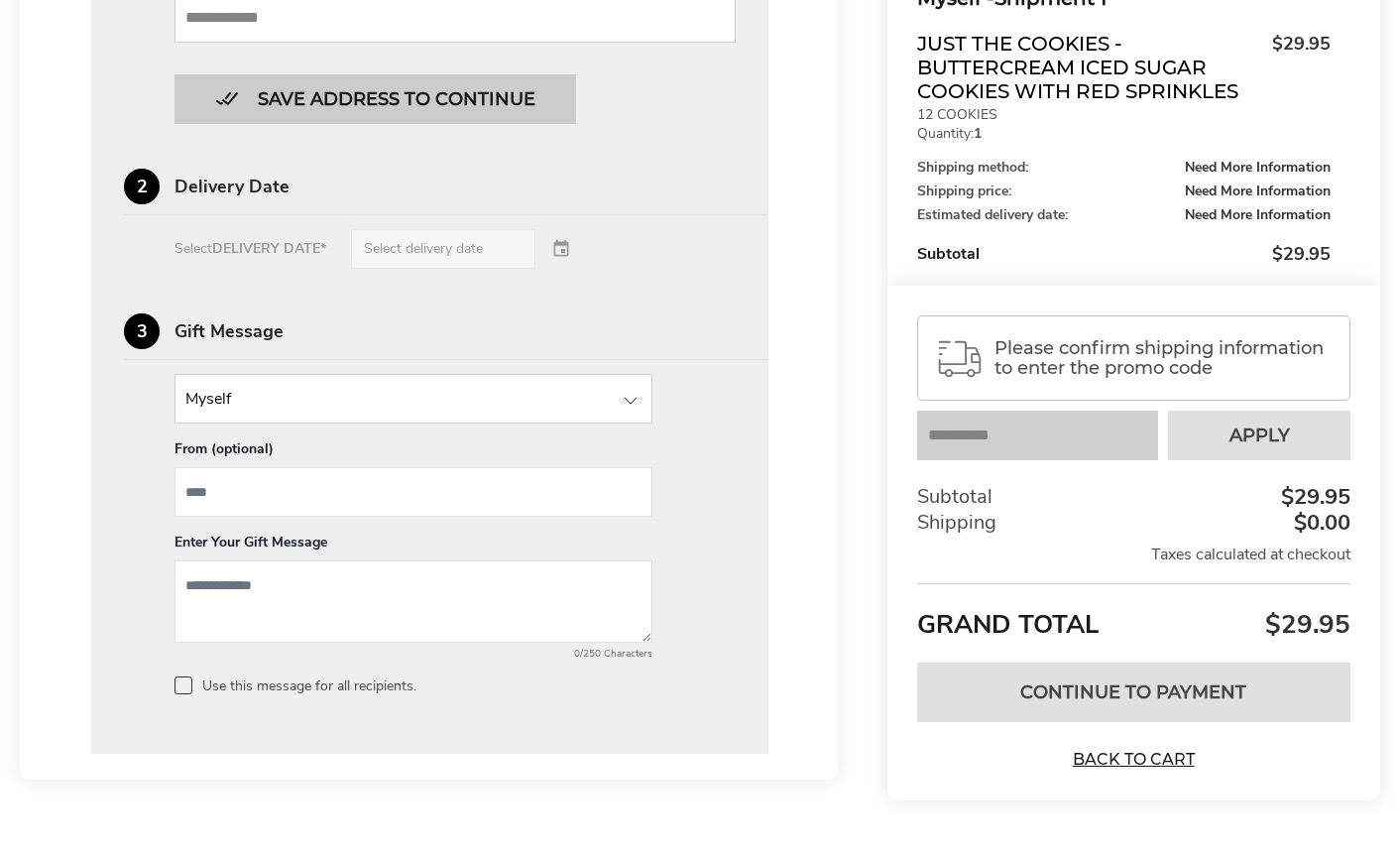 click on "Save address to continue" at bounding box center [375, 99] 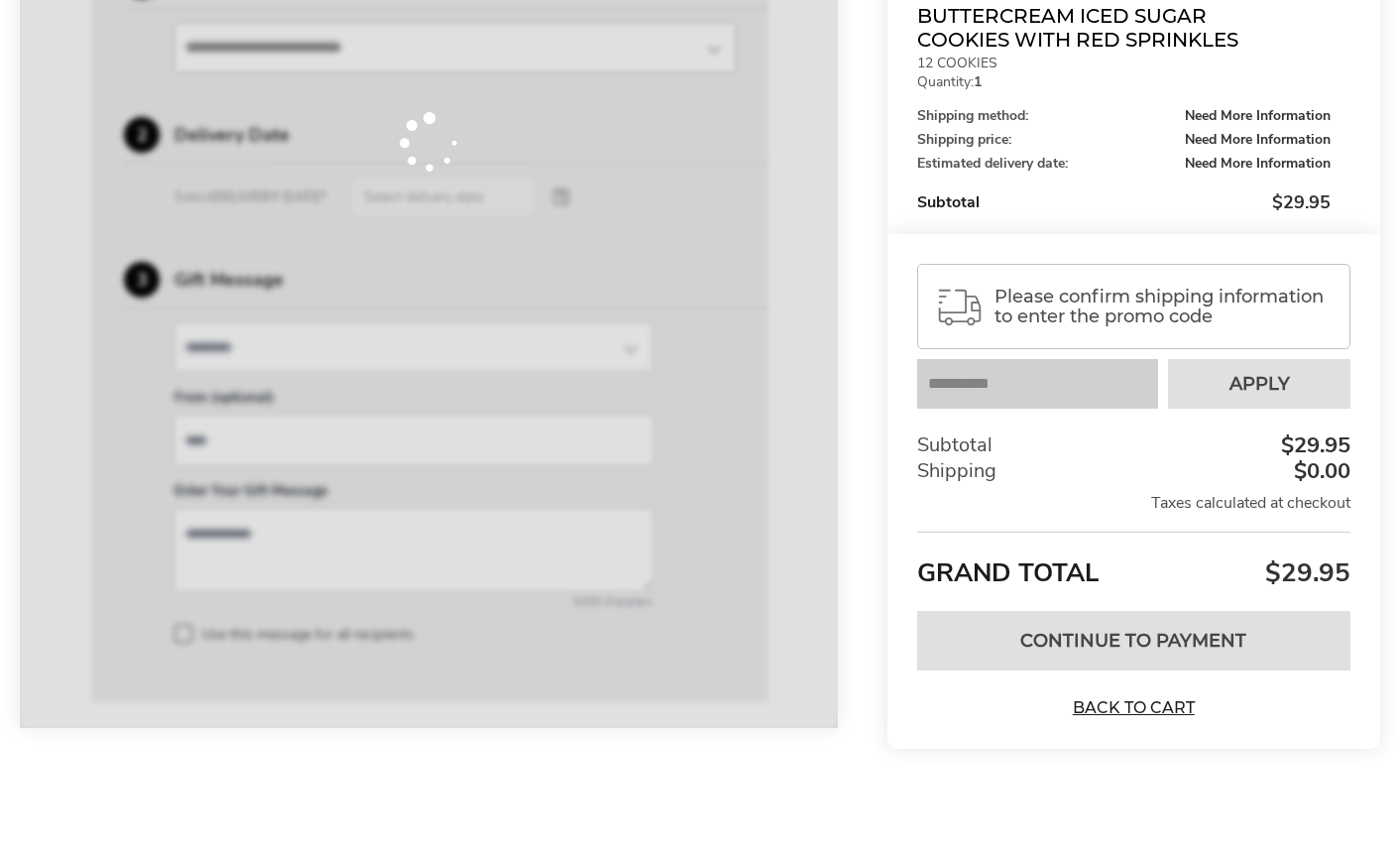scroll, scrollTop: 776, scrollLeft: 0, axis: vertical 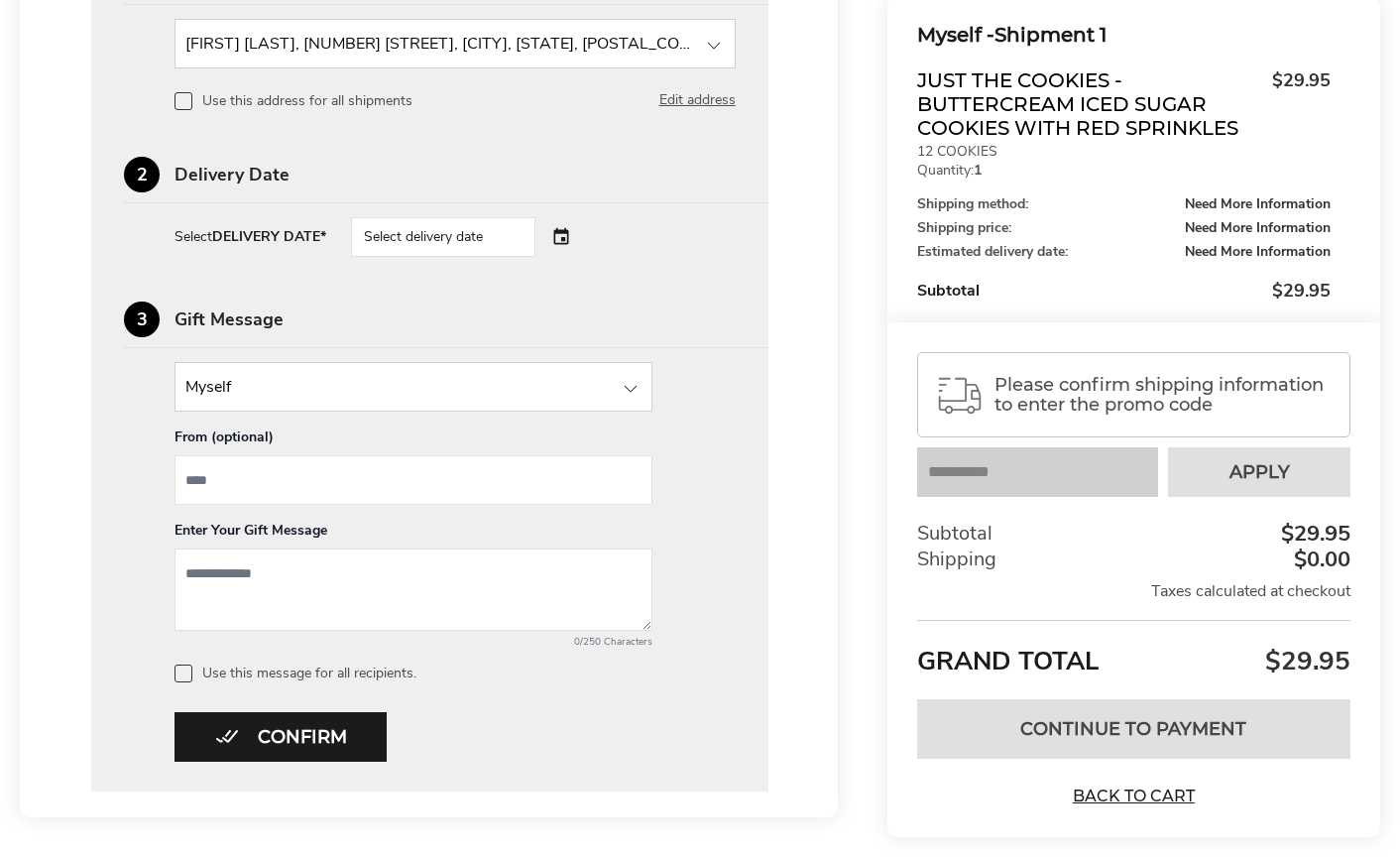 click at bounding box center [631, 389] 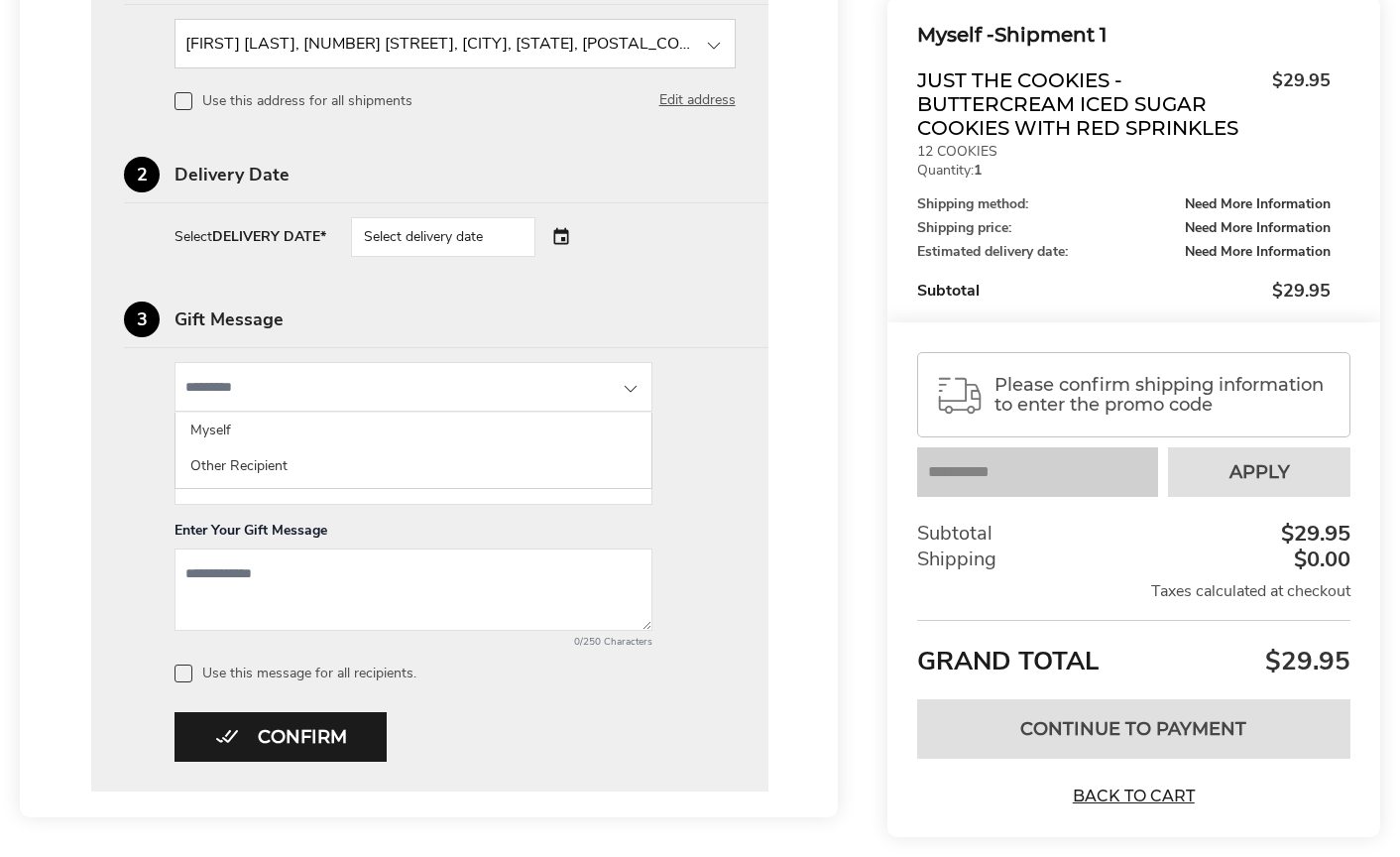 click at bounding box center [631, 389] 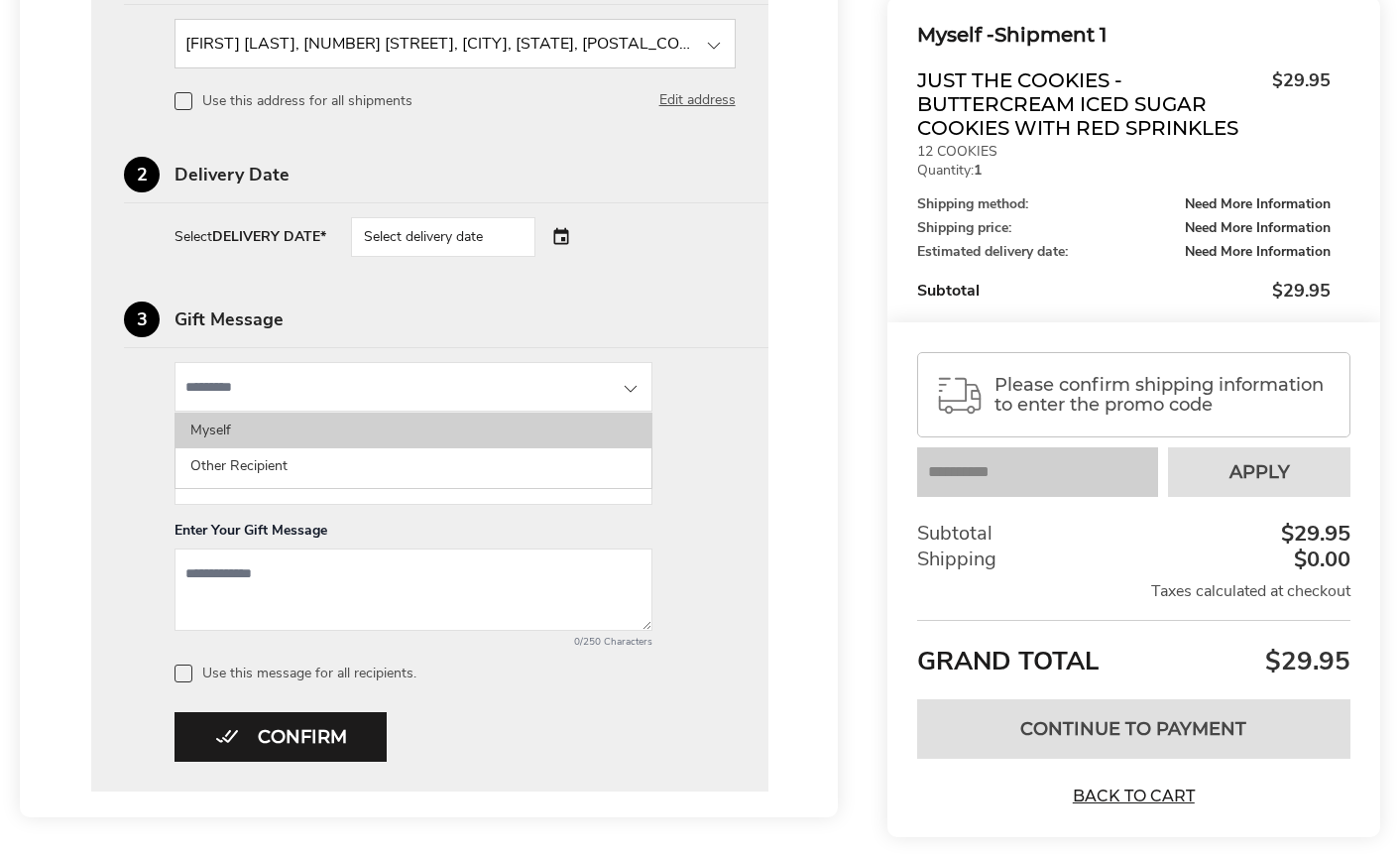click on "Myself" 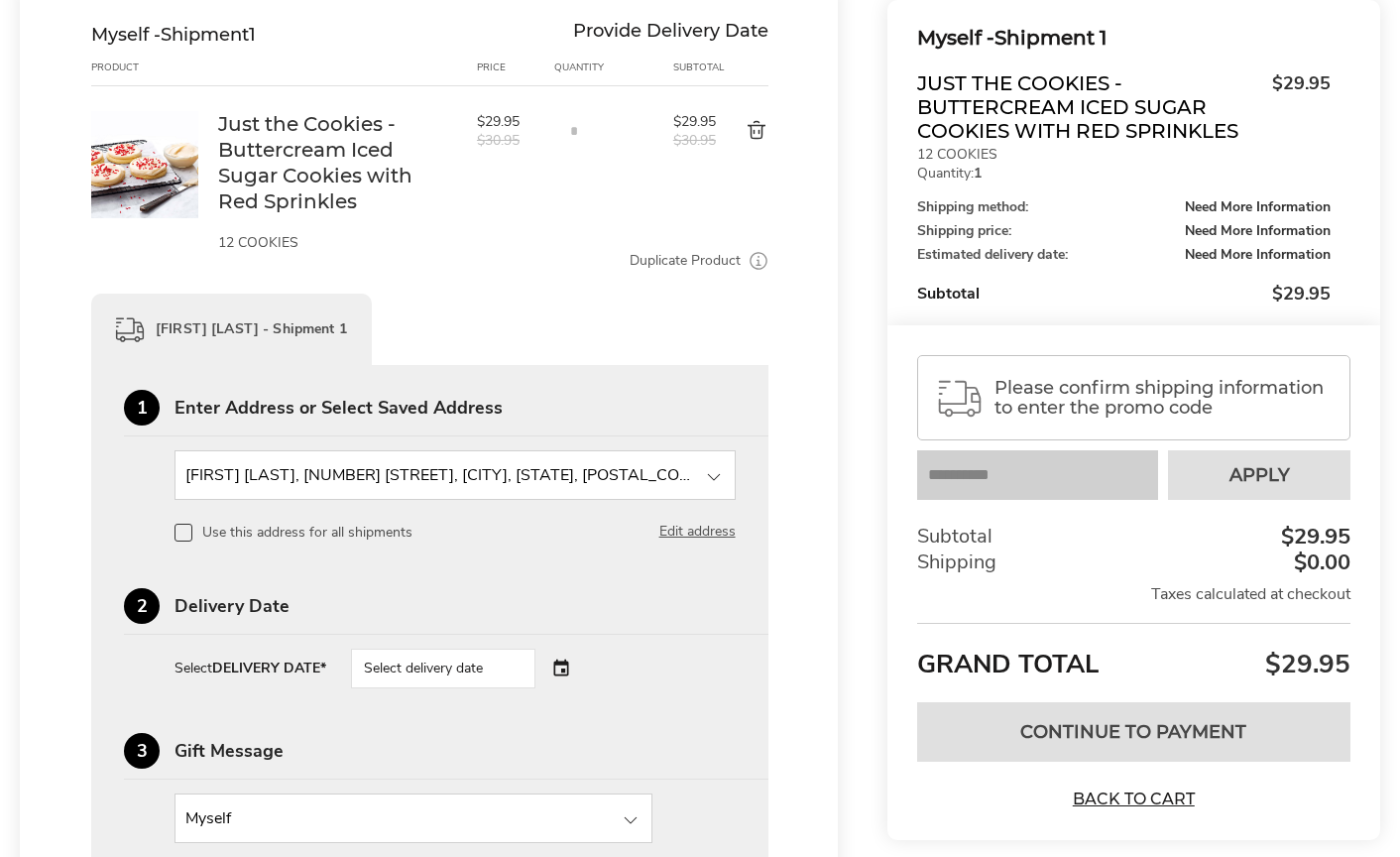 scroll, scrollTop: 342, scrollLeft: 0, axis: vertical 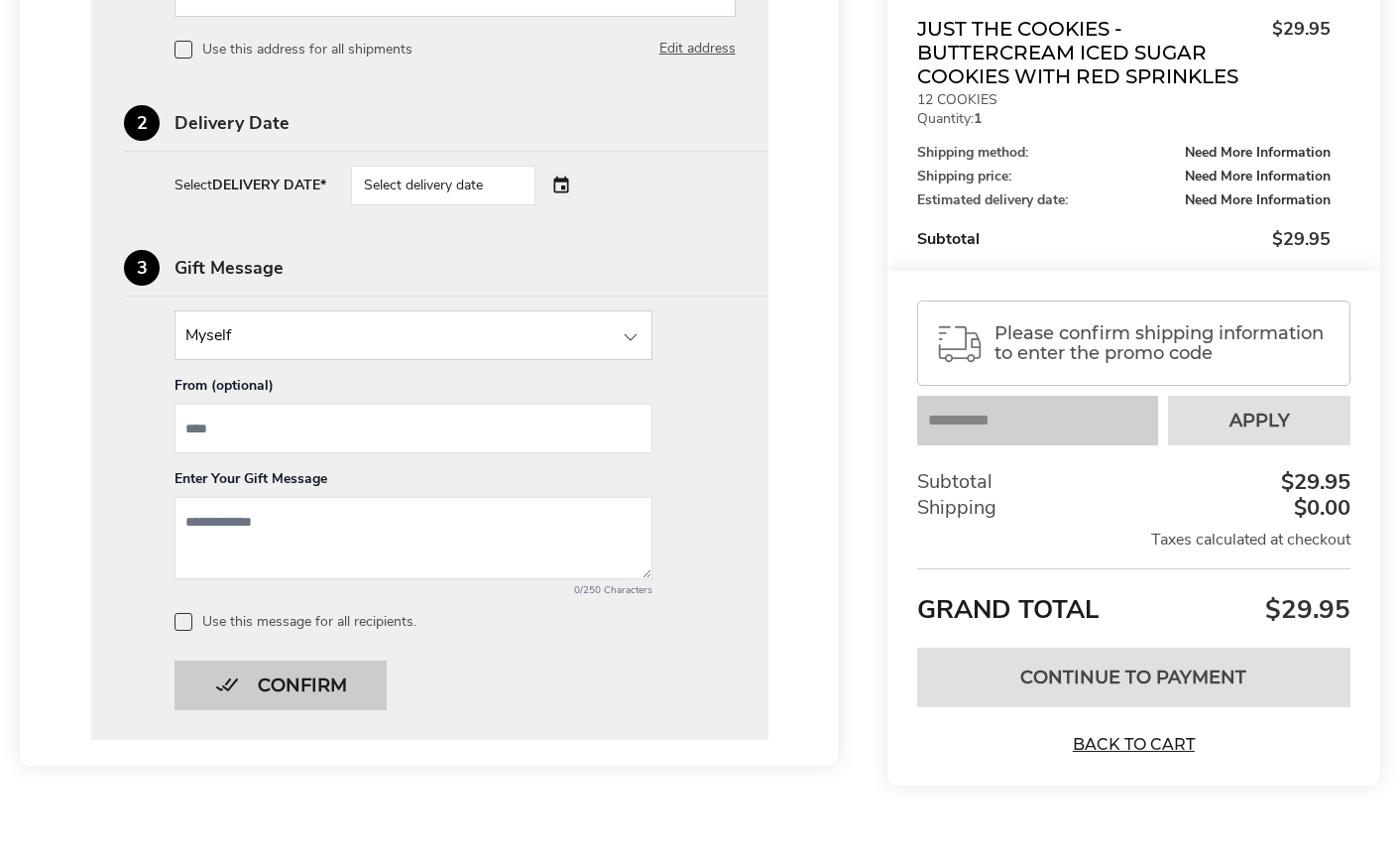 click on "Confirm" at bounding box center [281, 685] 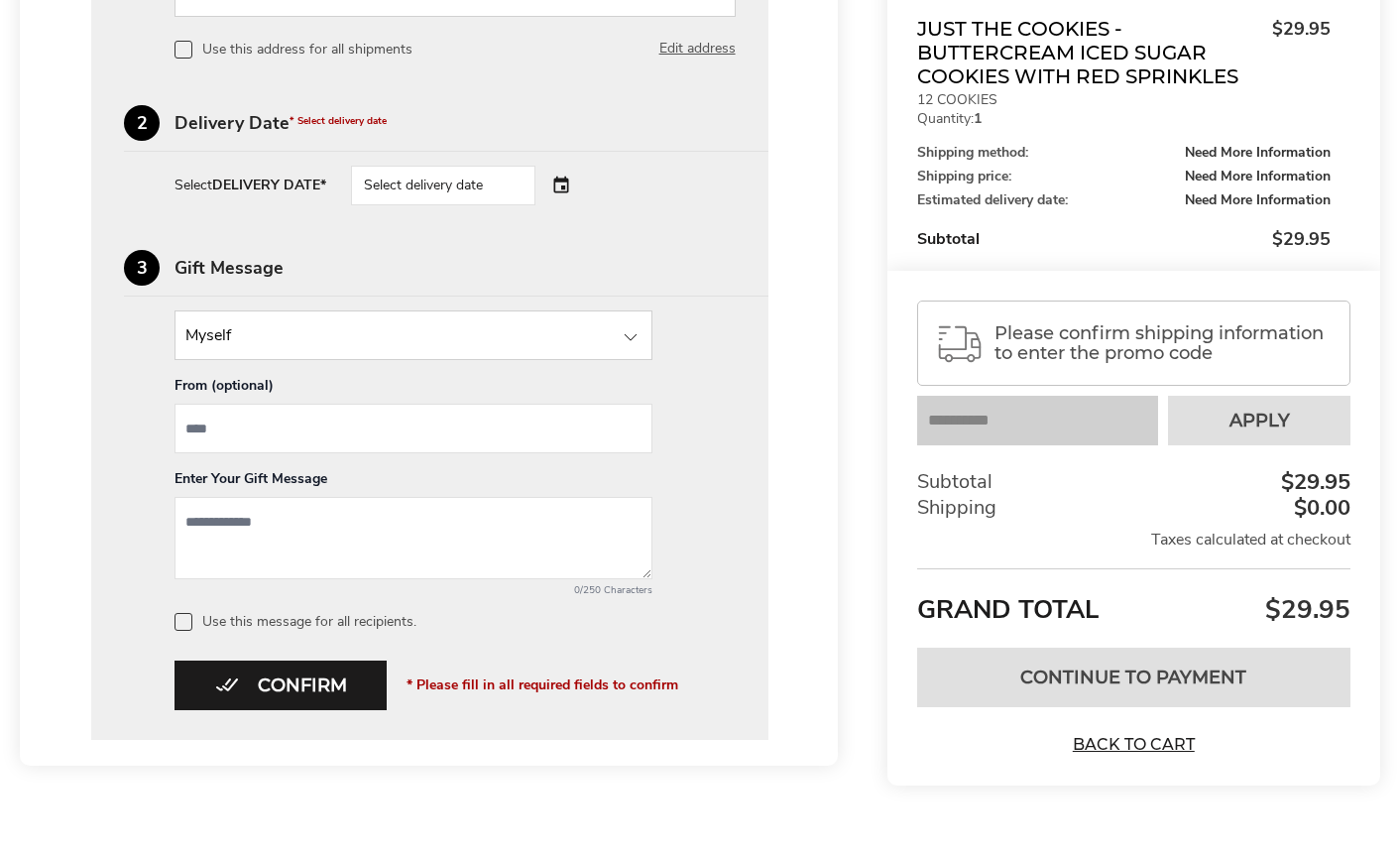 click on "Select delivery date" at bounding box center (443, 185) 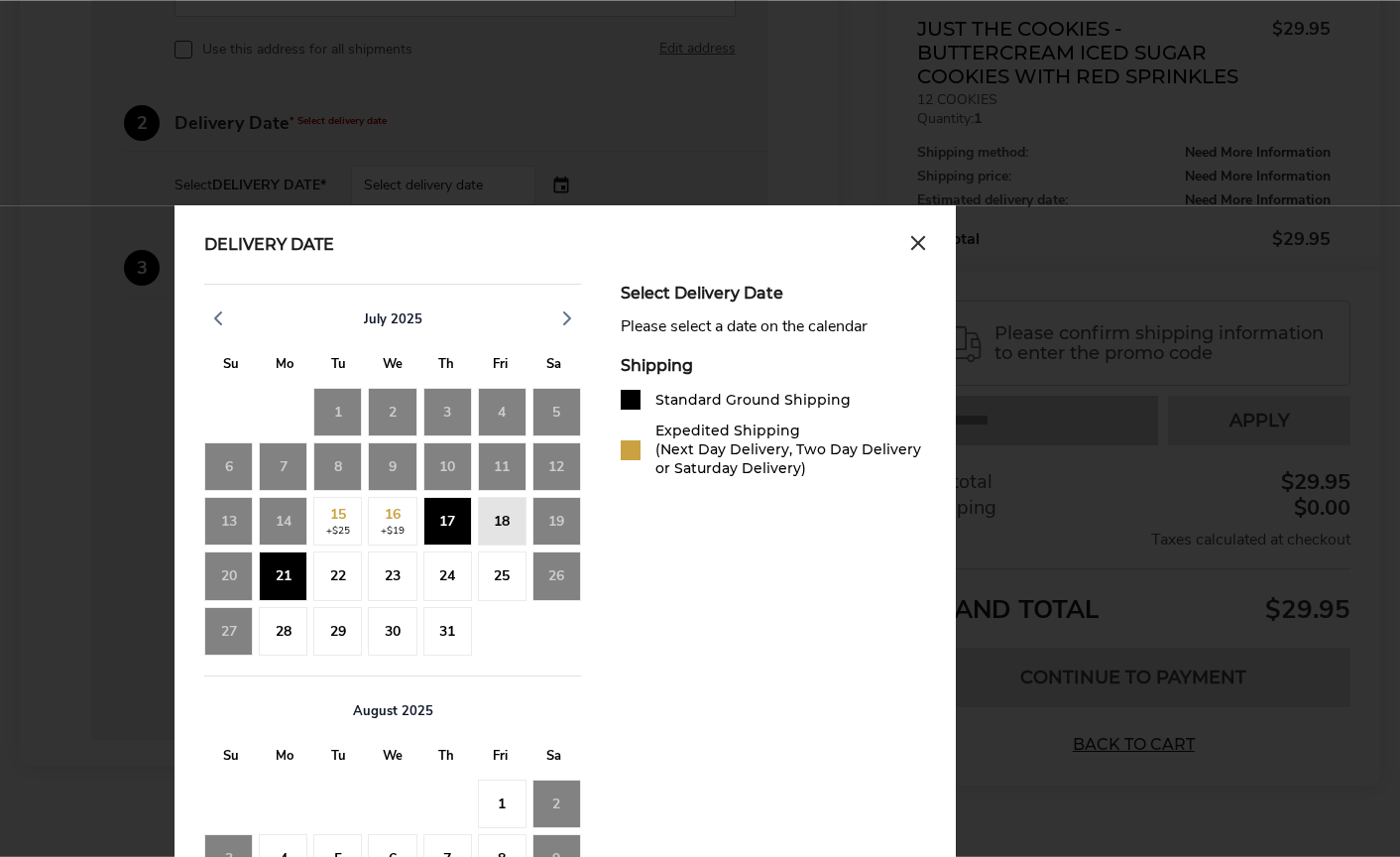 click on "21" 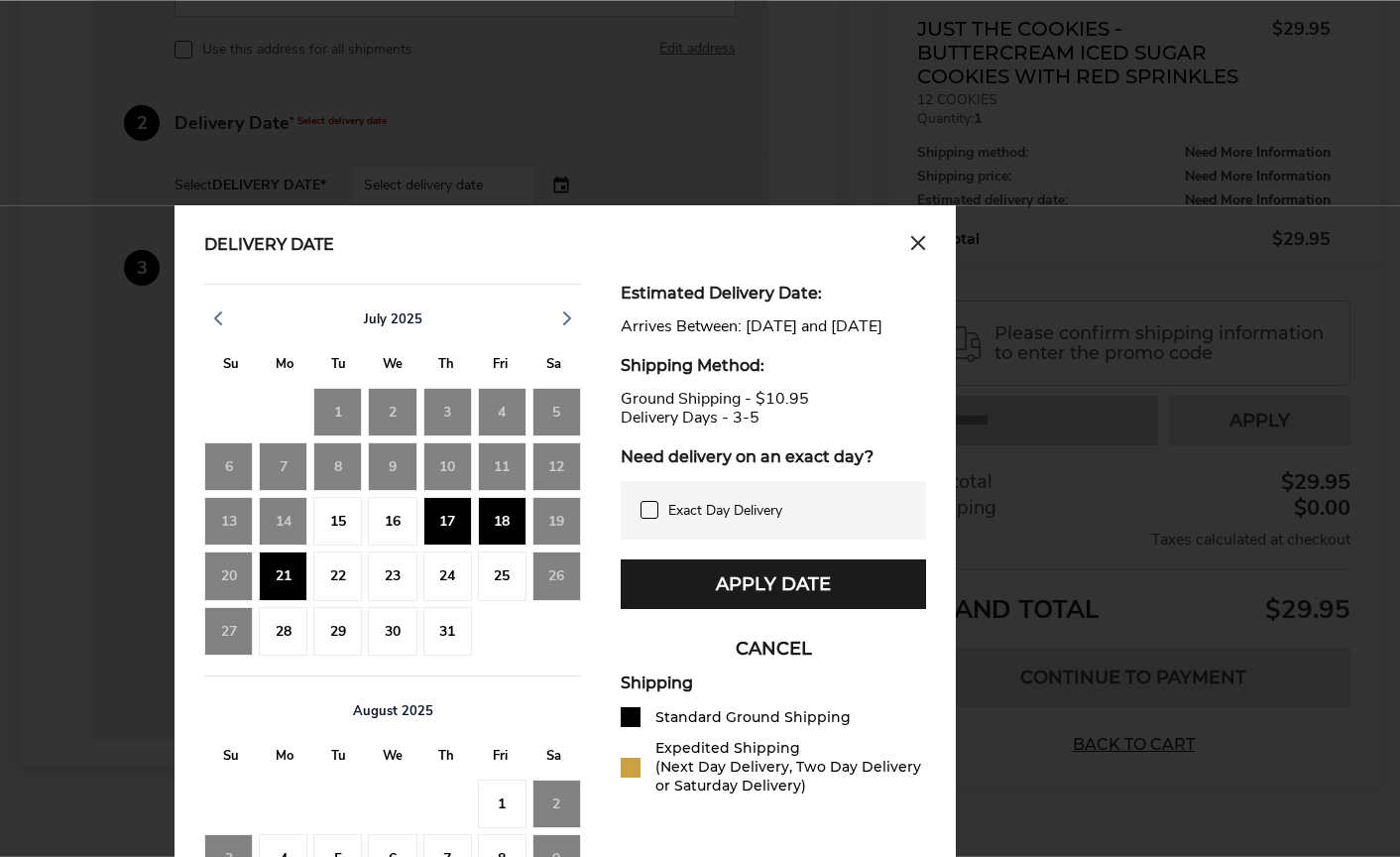 click on "23" 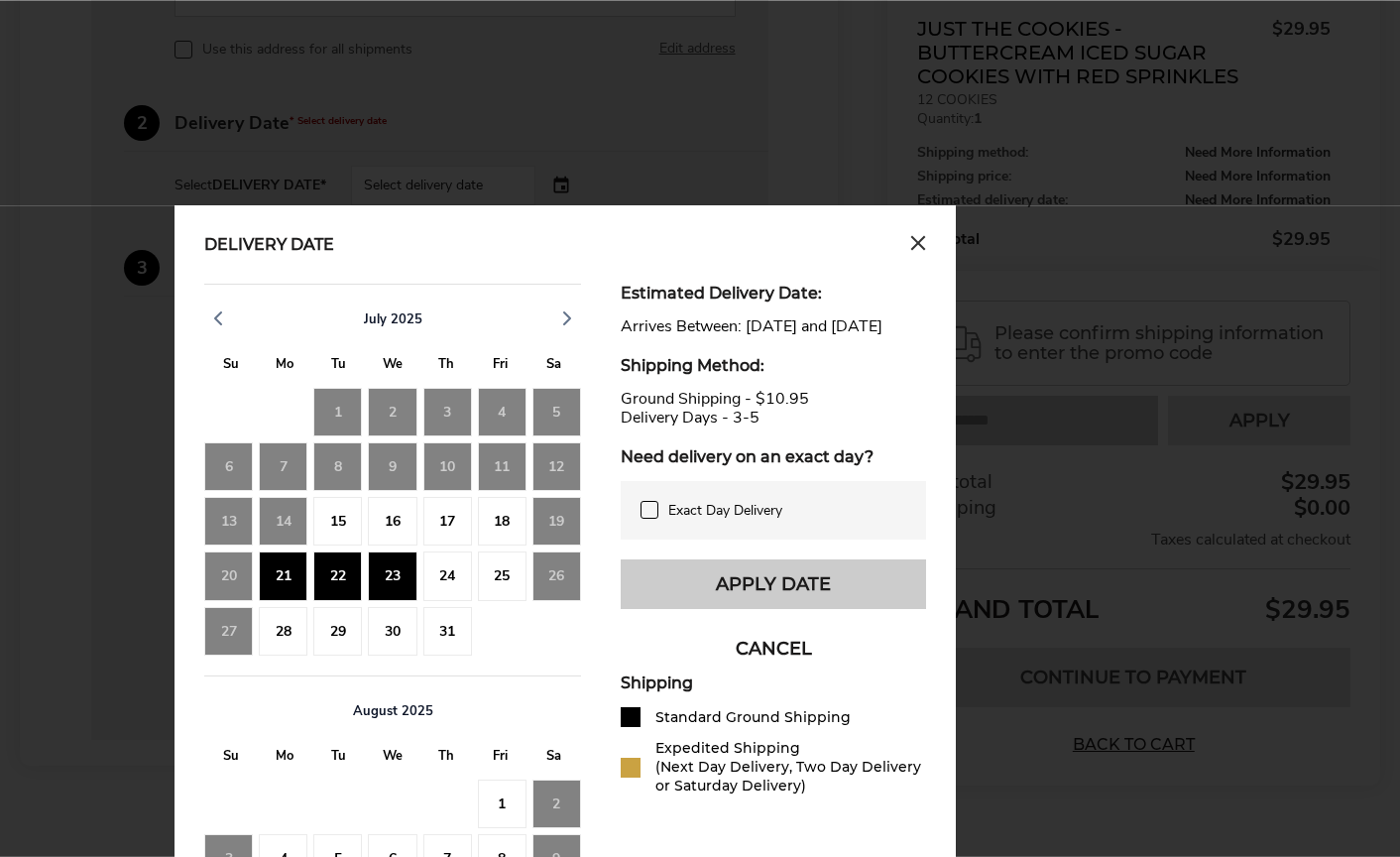 click on "Apply Date" at bounding box center [773, 584] 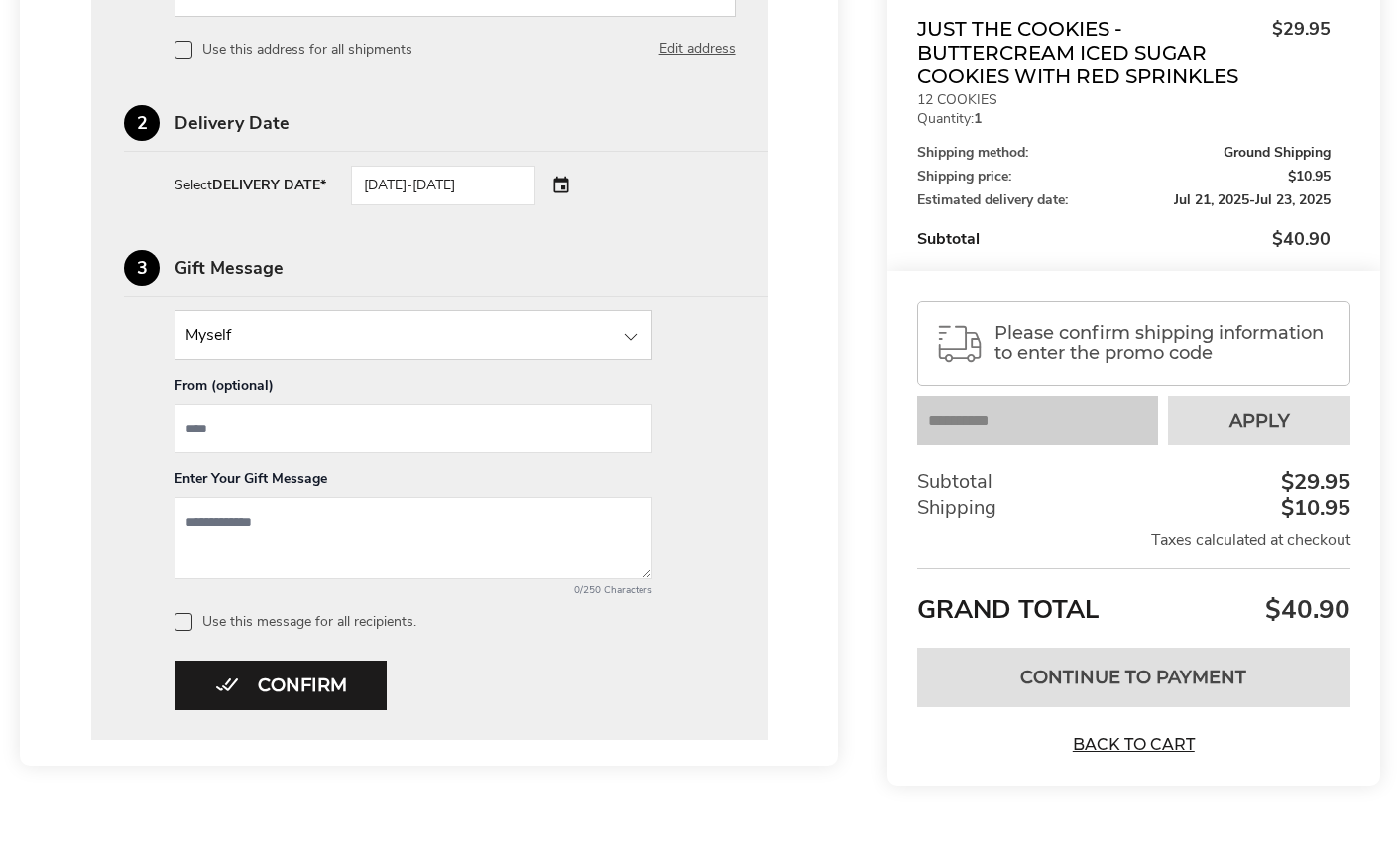 click on "Please confirm shipping information to enter the promo code" at bounding box center [1163, 343] 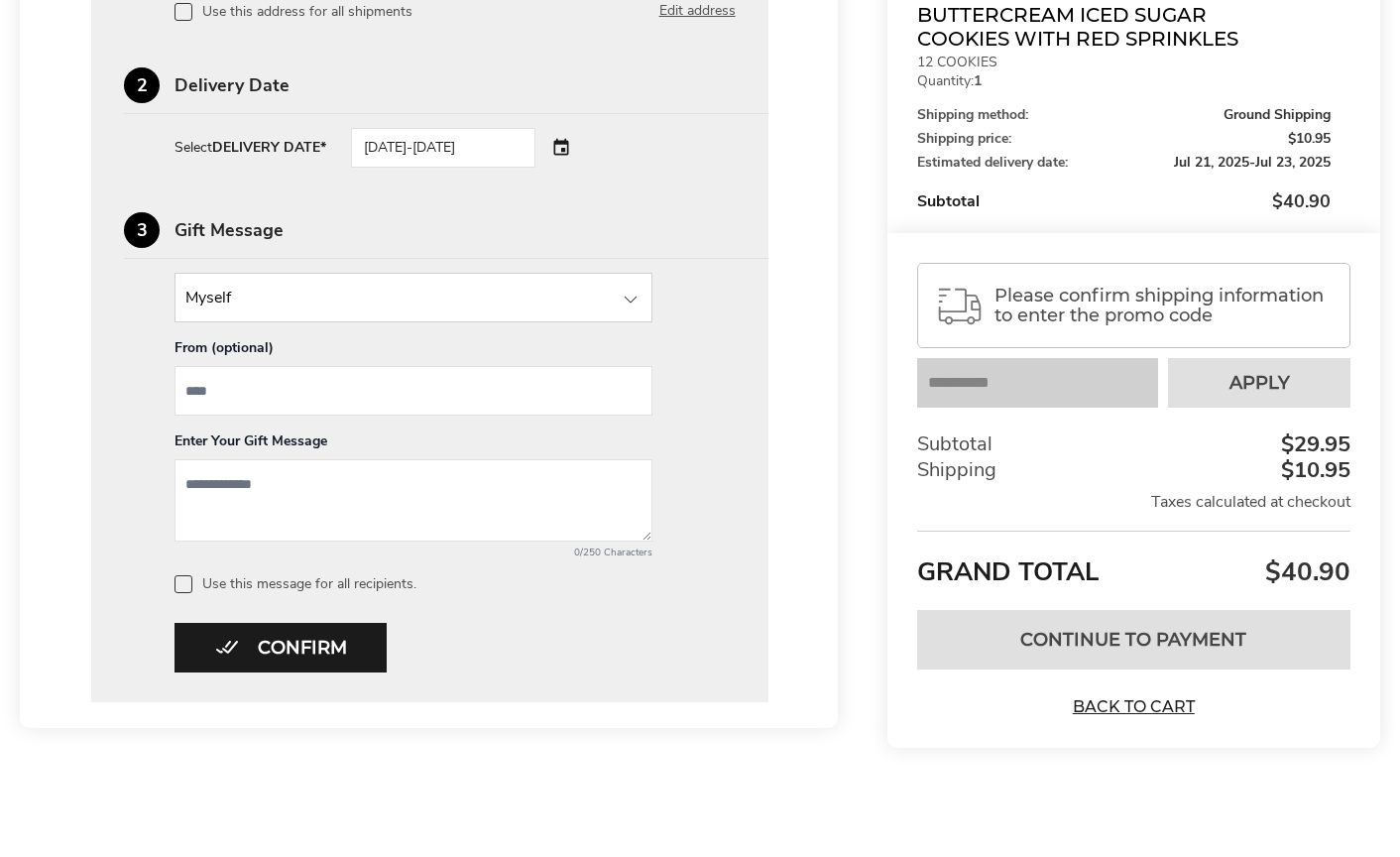scroll, scrollTop: 869, scrollLeft: 0, axis: vertical 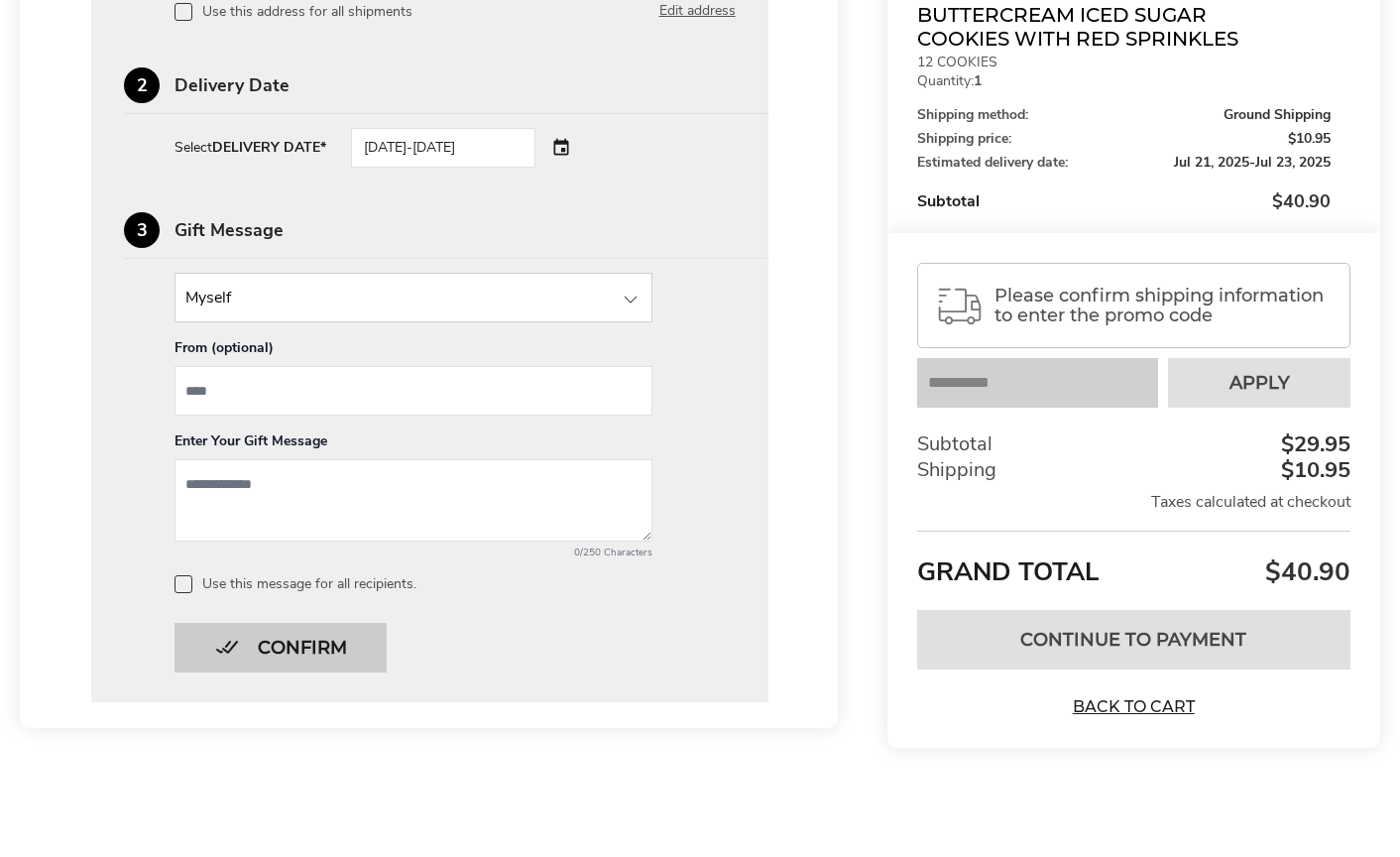 click on "Confirm" at bounding box center [281, 648] 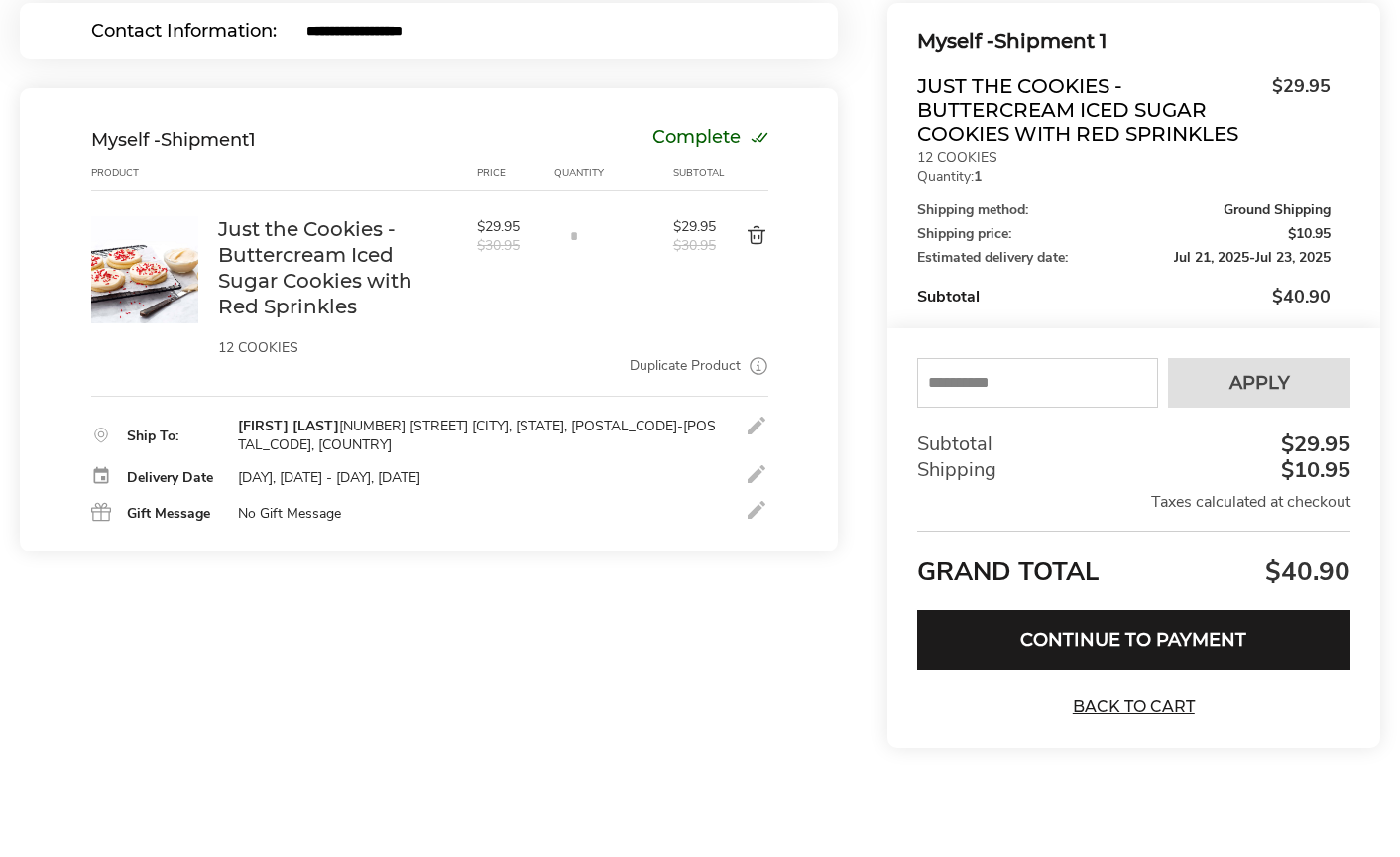 scroll, scrollTop: 243, scrollLeft: 0, axis: vertical 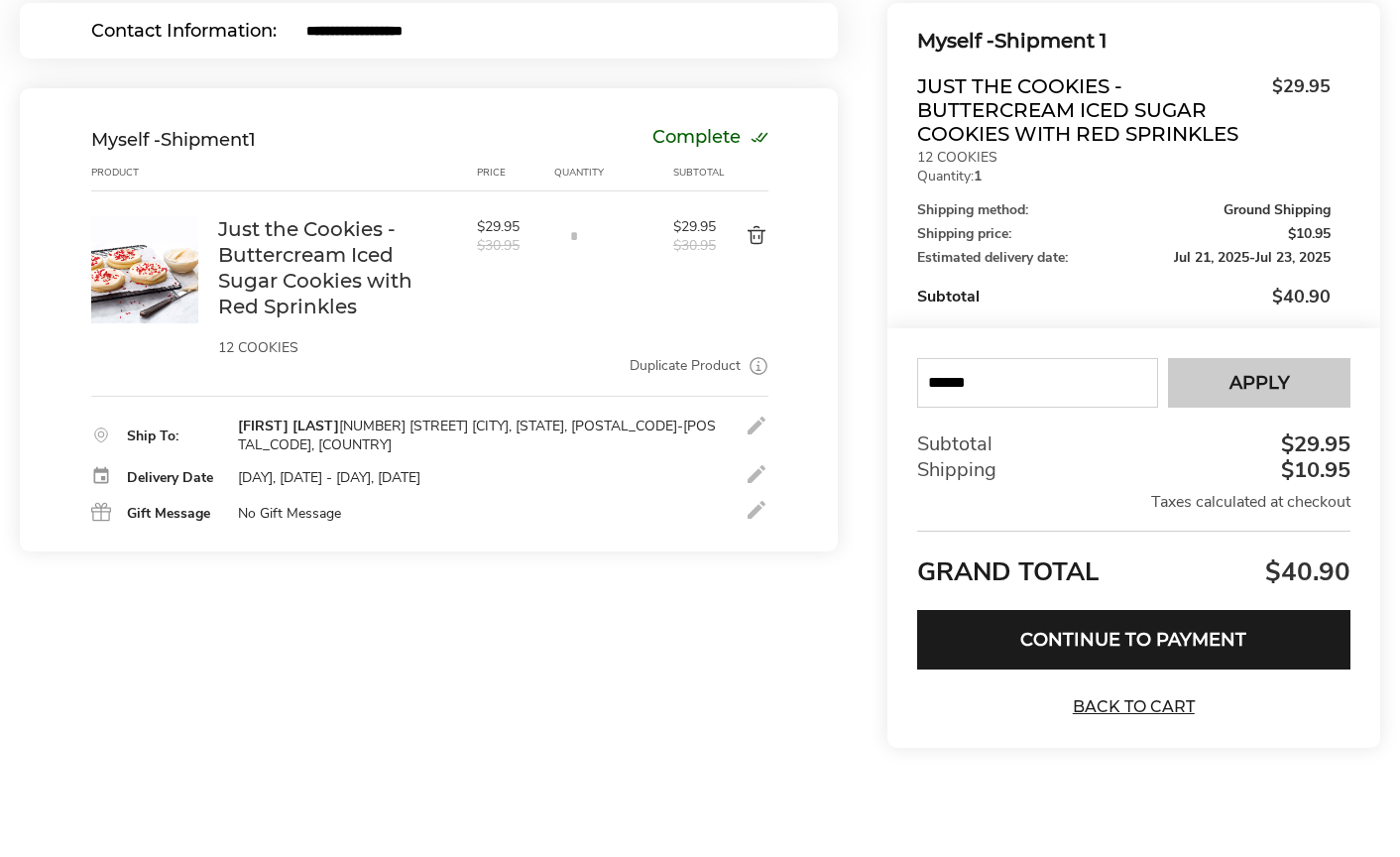 type on "******" 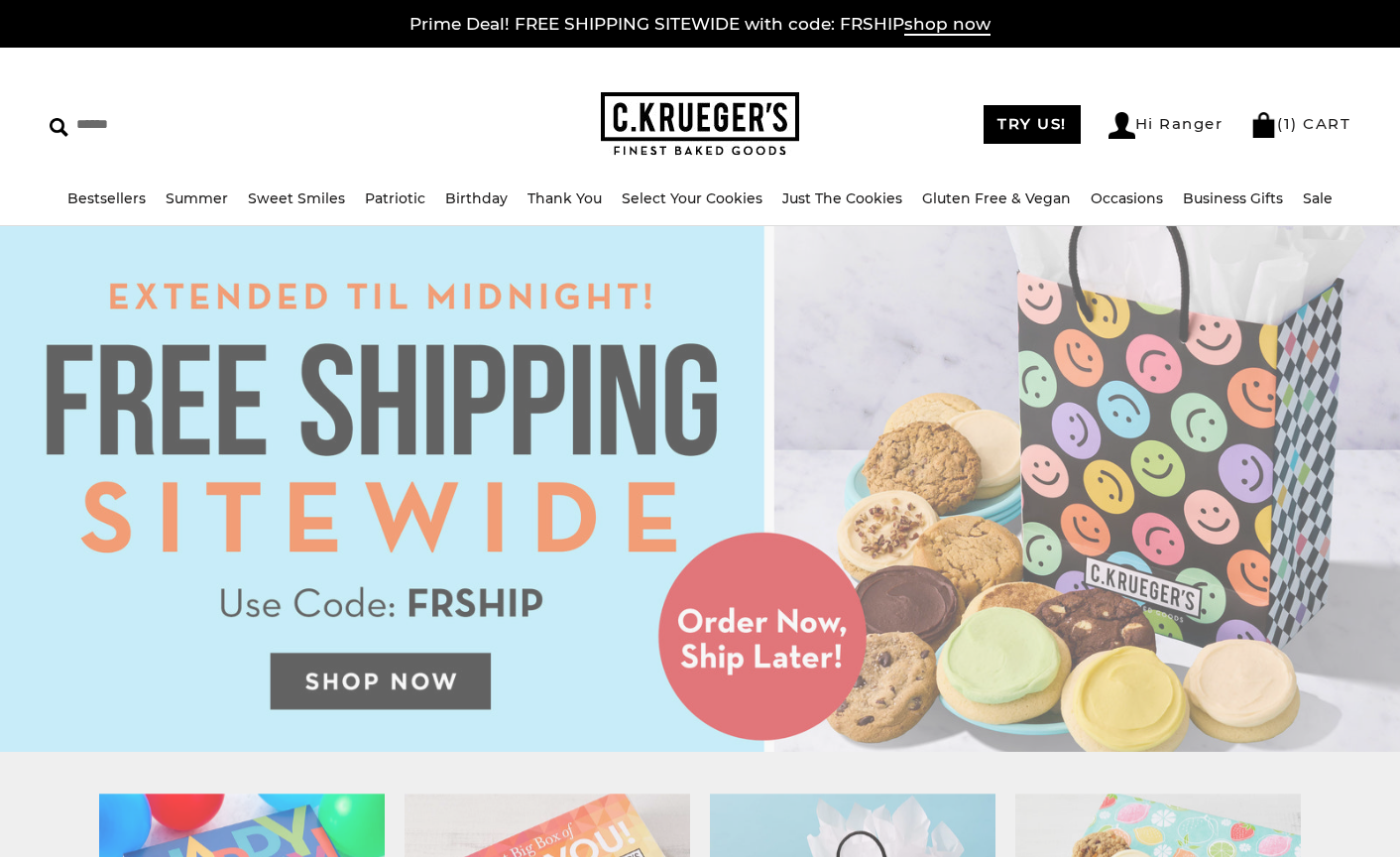 scroll, scrollTop: 0, scrollLeft: 0, axis: both 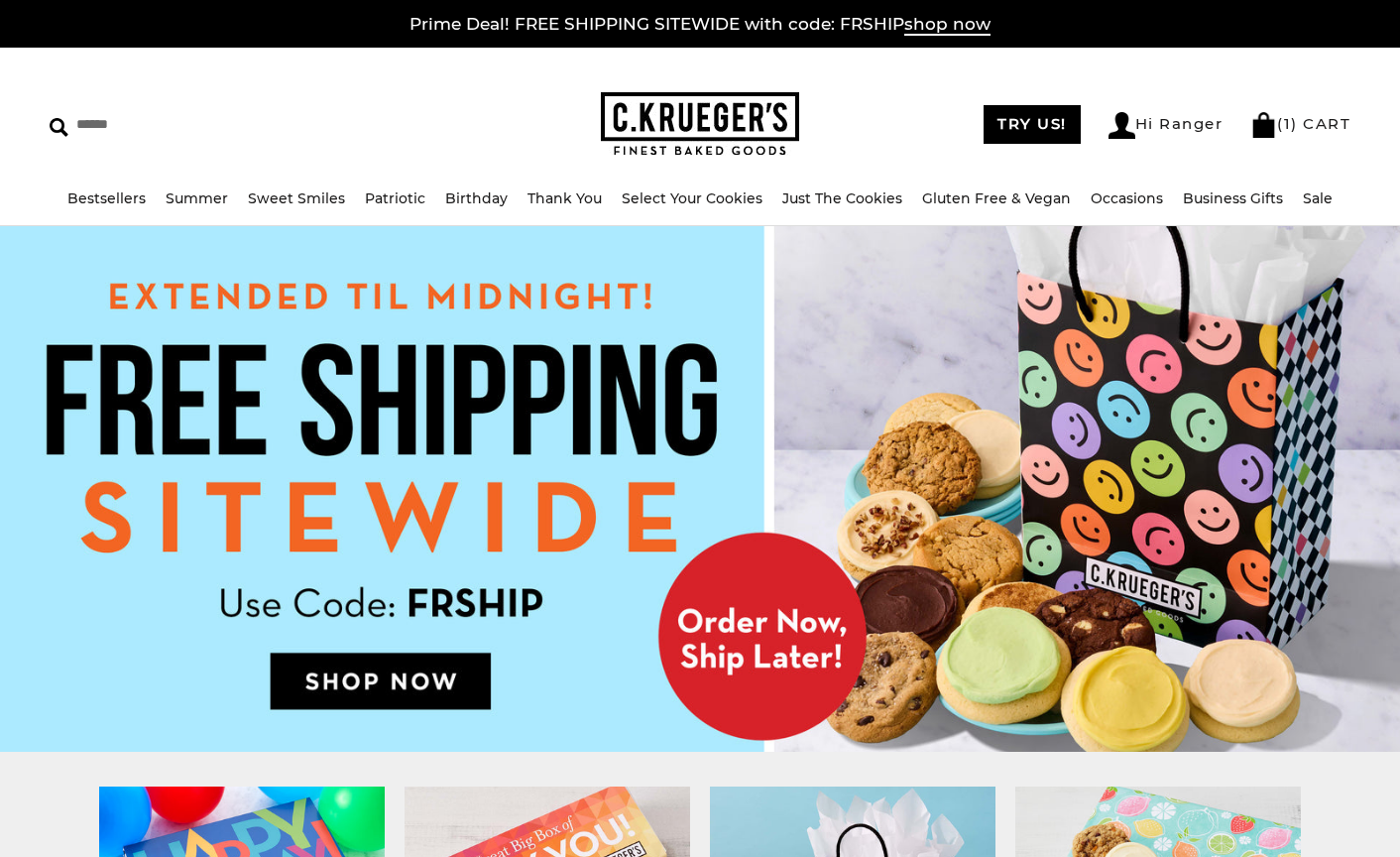 click at bounding box center [700, 489] 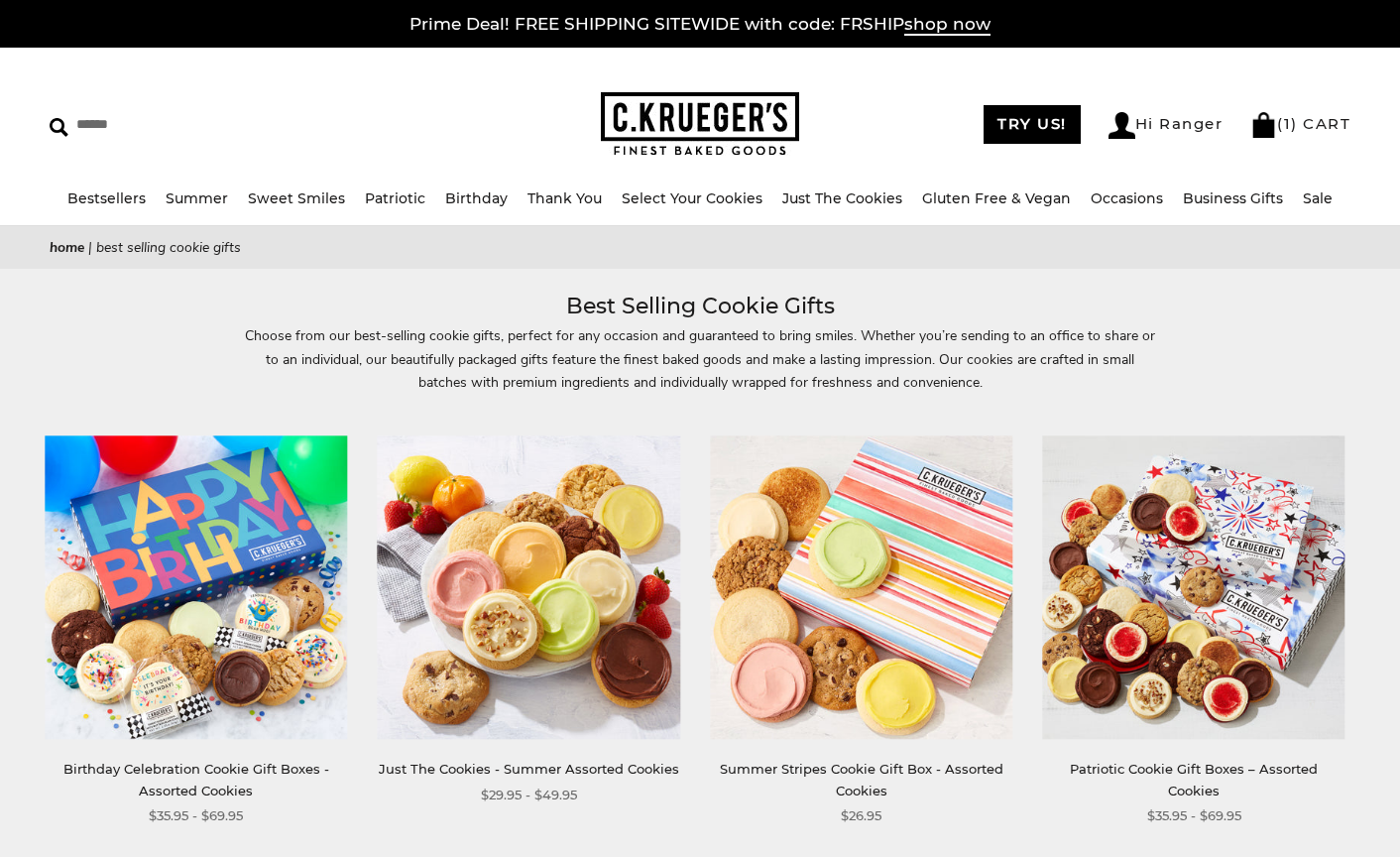 scroll, scrollTop: 0, scrollLeft: 0, axis: both 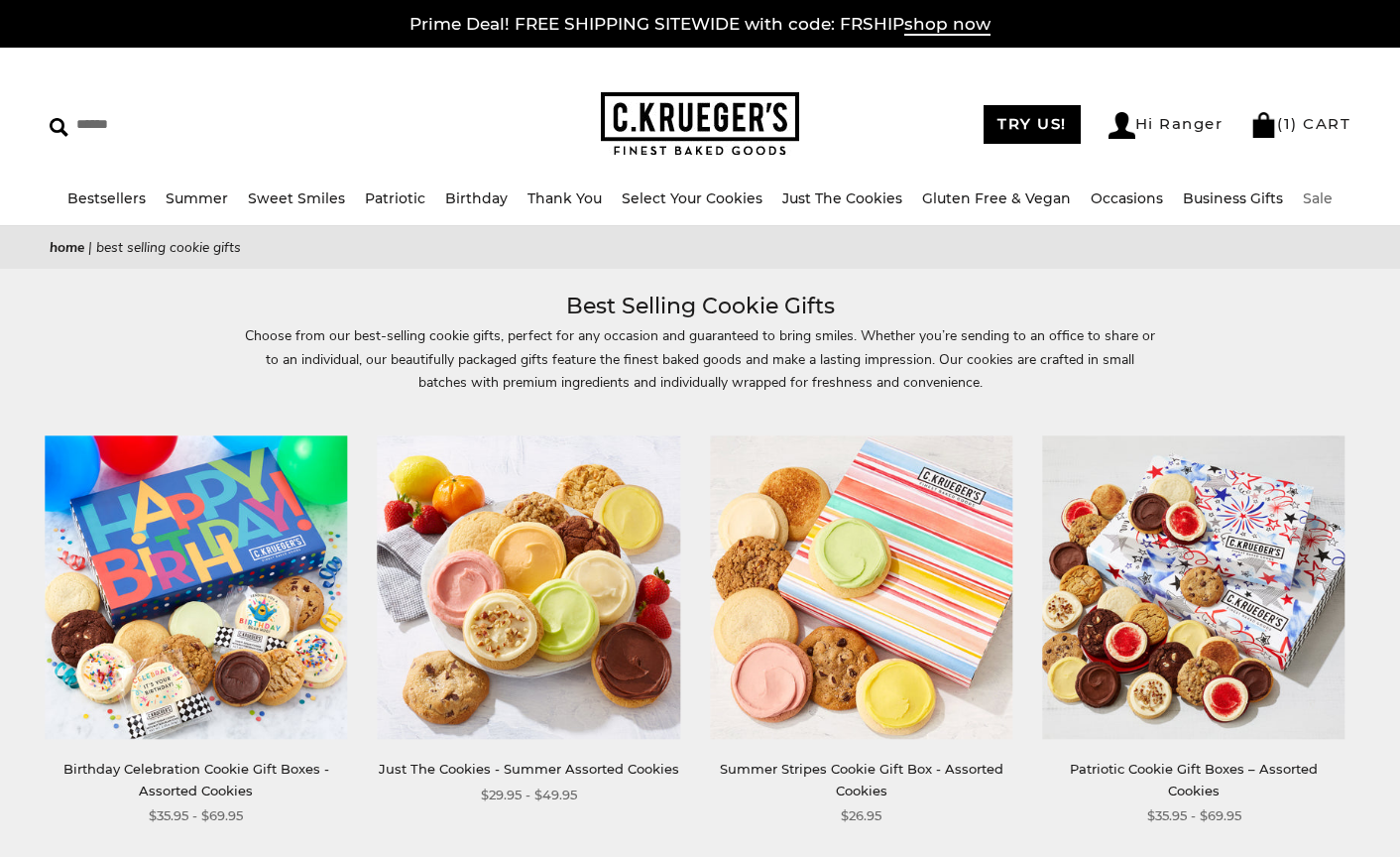 click on "Sale" at bounding box center [1318, 198] 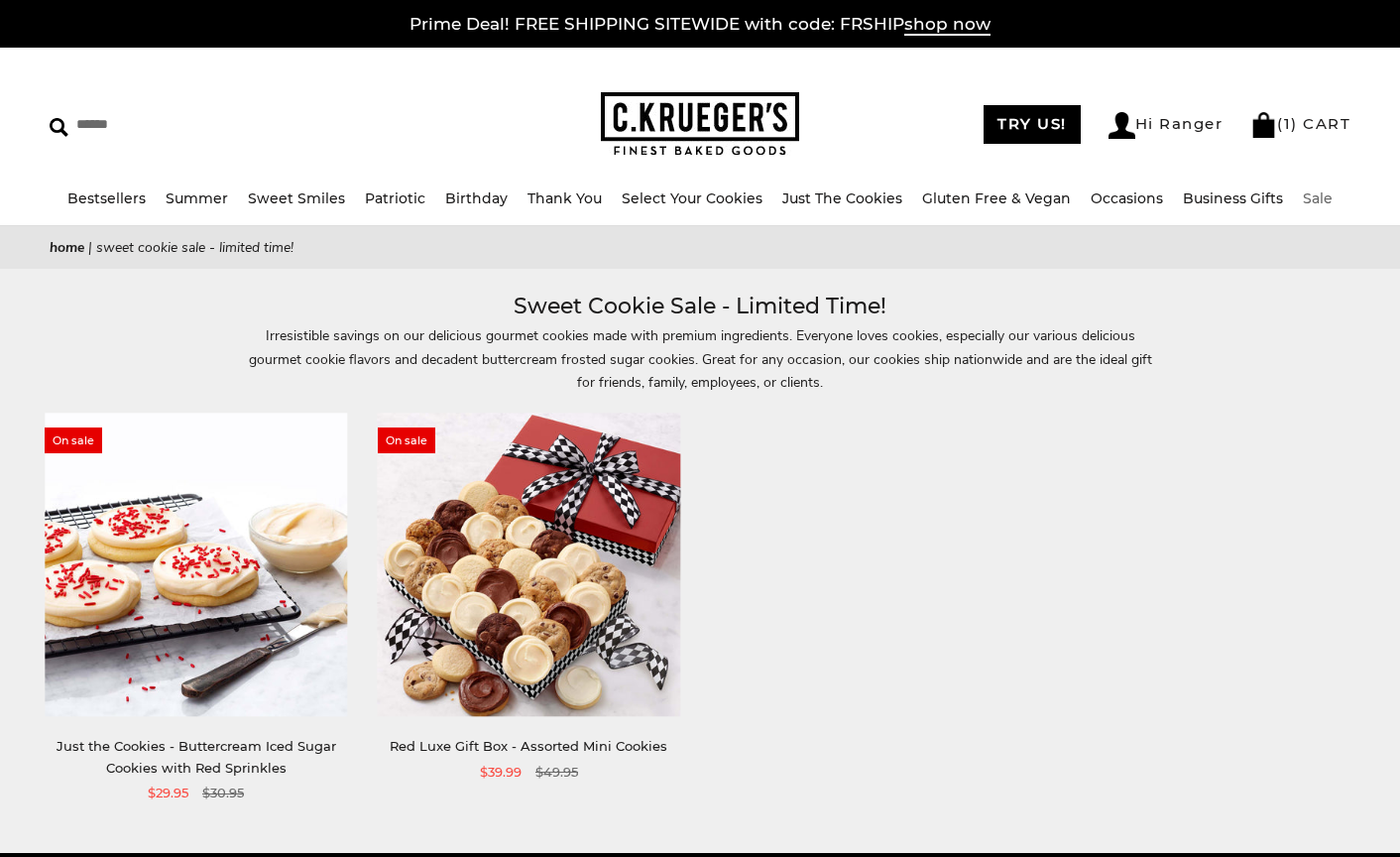 scroll, scrollTop: 0, scrollLeft: 0, axis: both 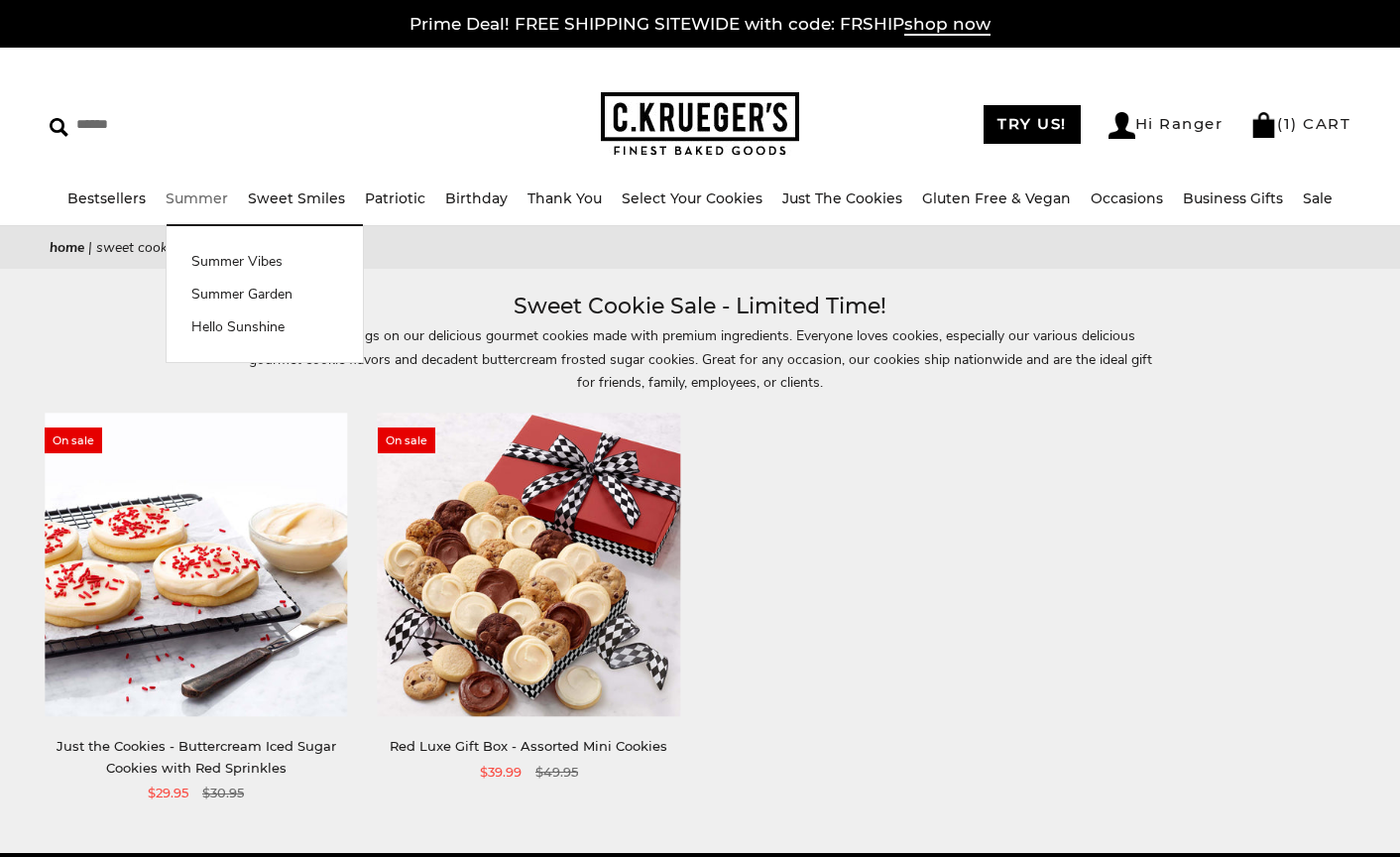 click at bounding box center (700, 124) 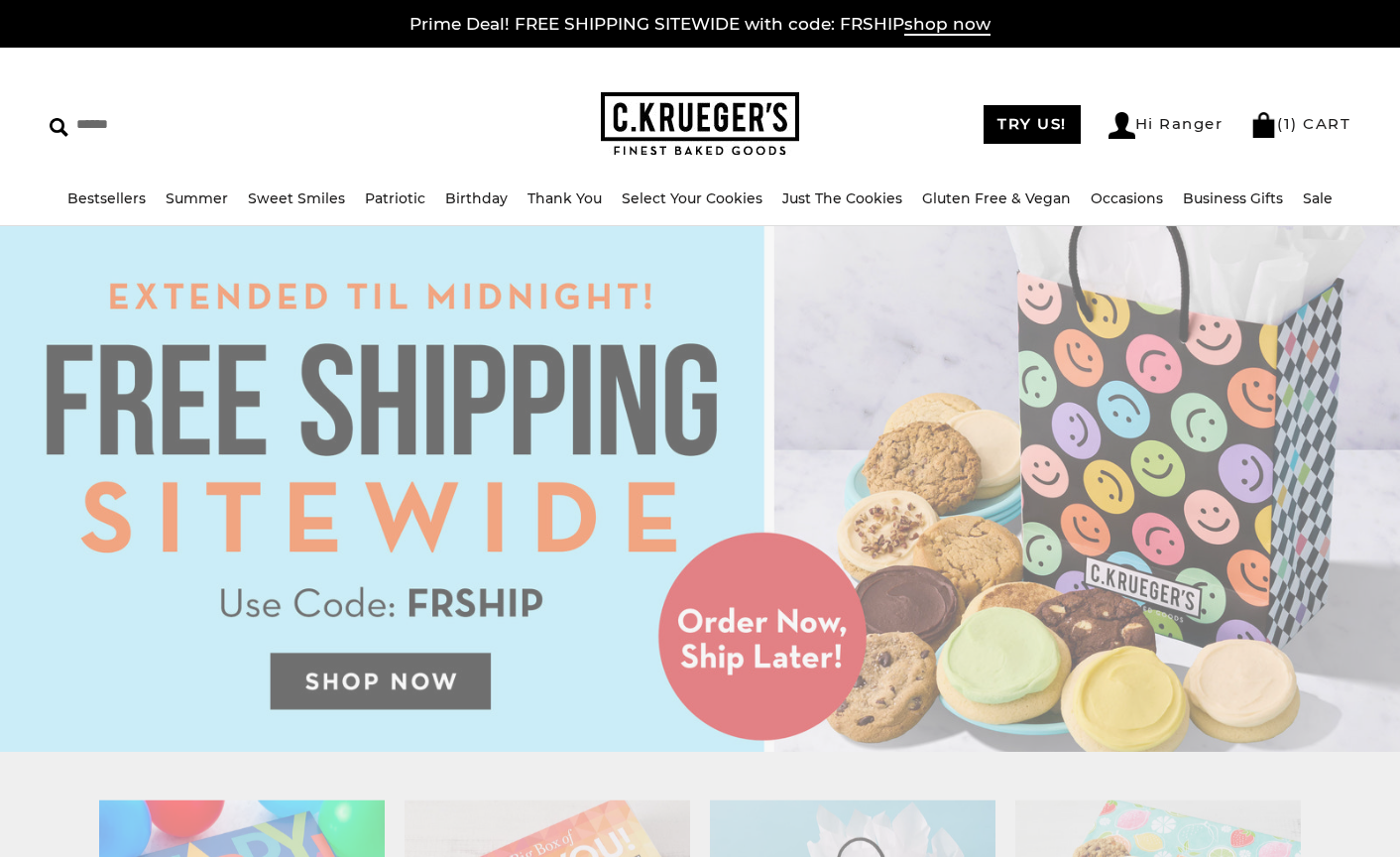 scroll, scrollTop: 0, scrollLeft: 0, axis: both 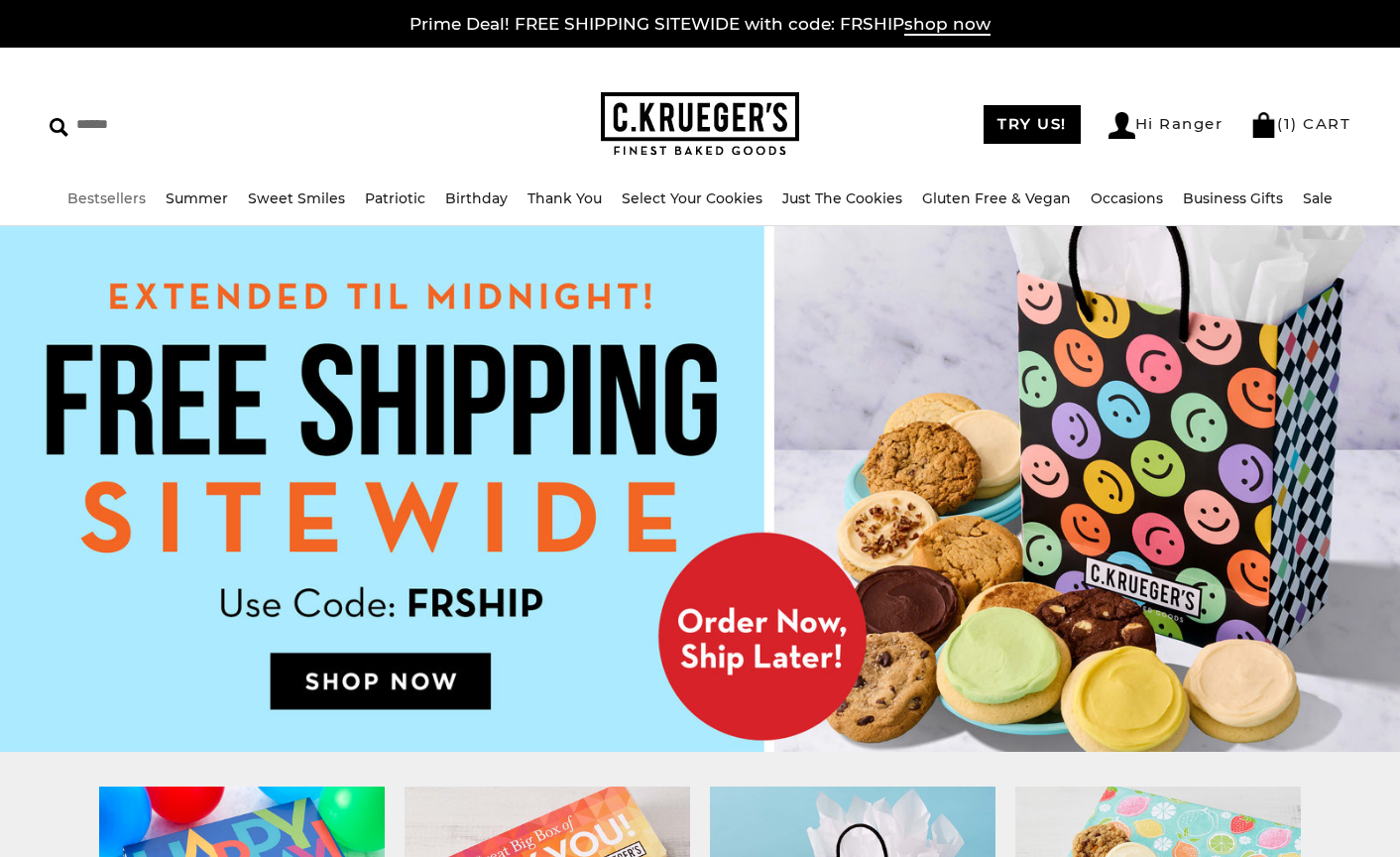 click on "Bestsellers" at bounding box center [106, 198] 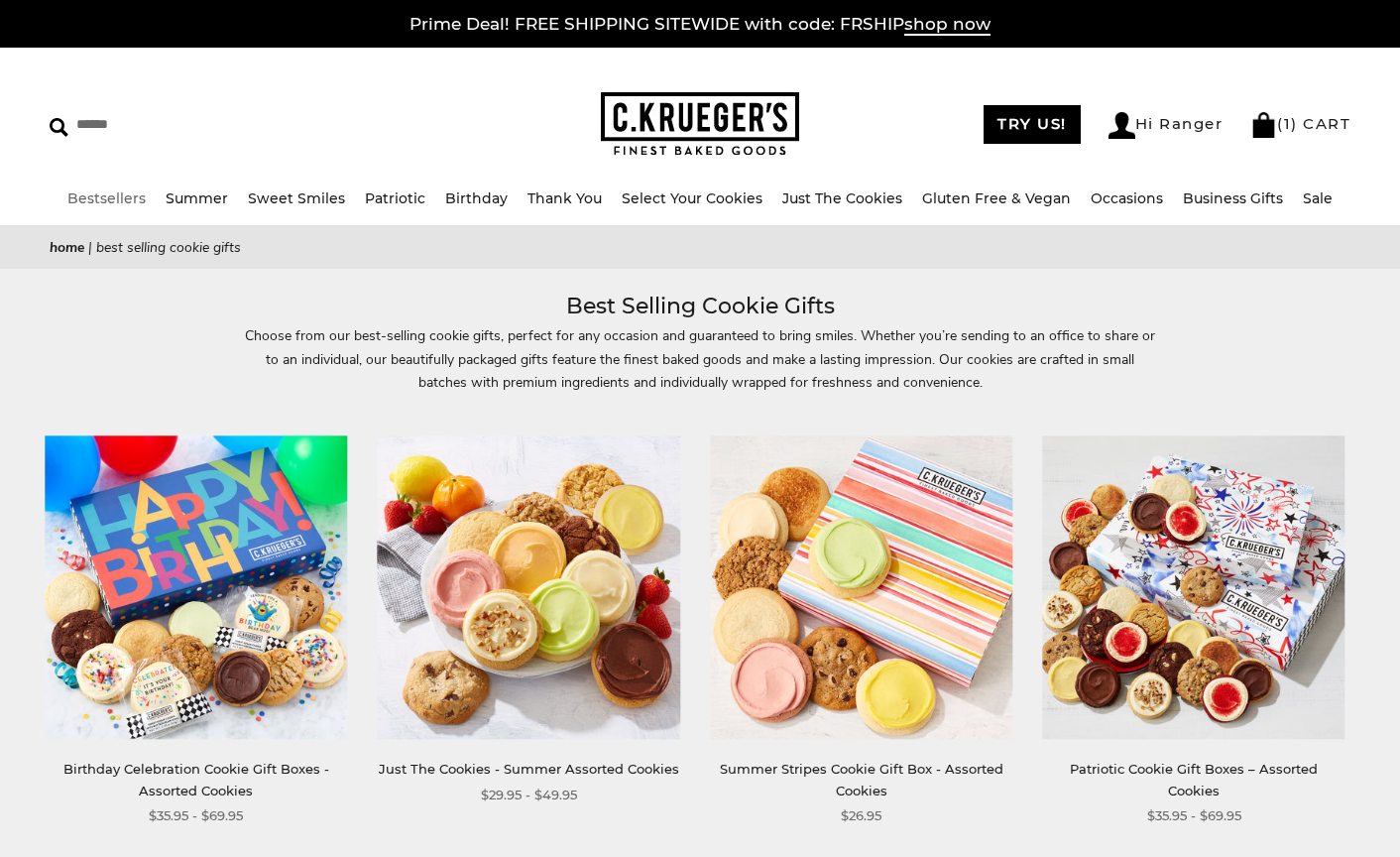 scroll, scrollTop: 0, scrollLeft: 0, axis: both 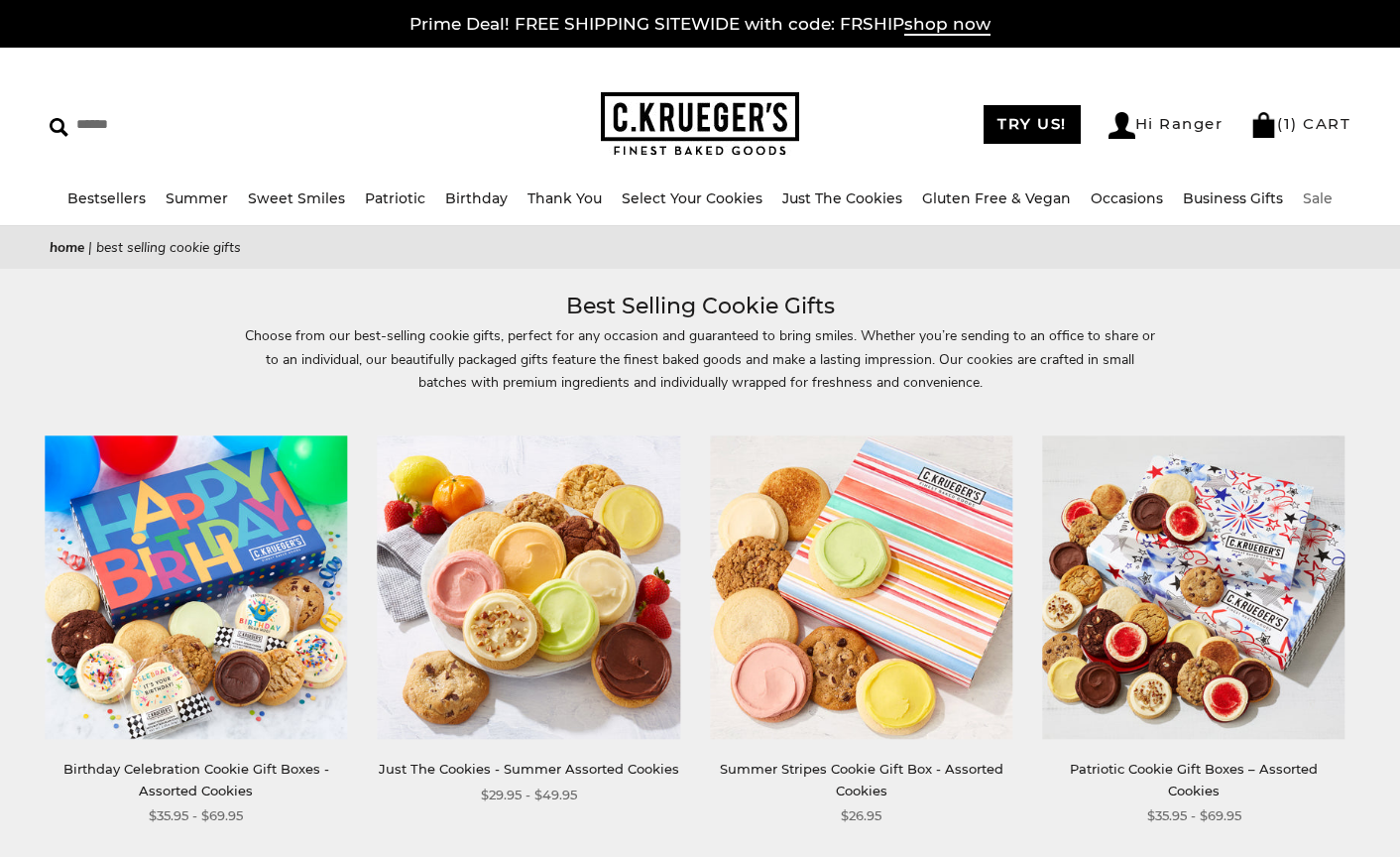 click on "Sale" at bounding box center (1318, 198) 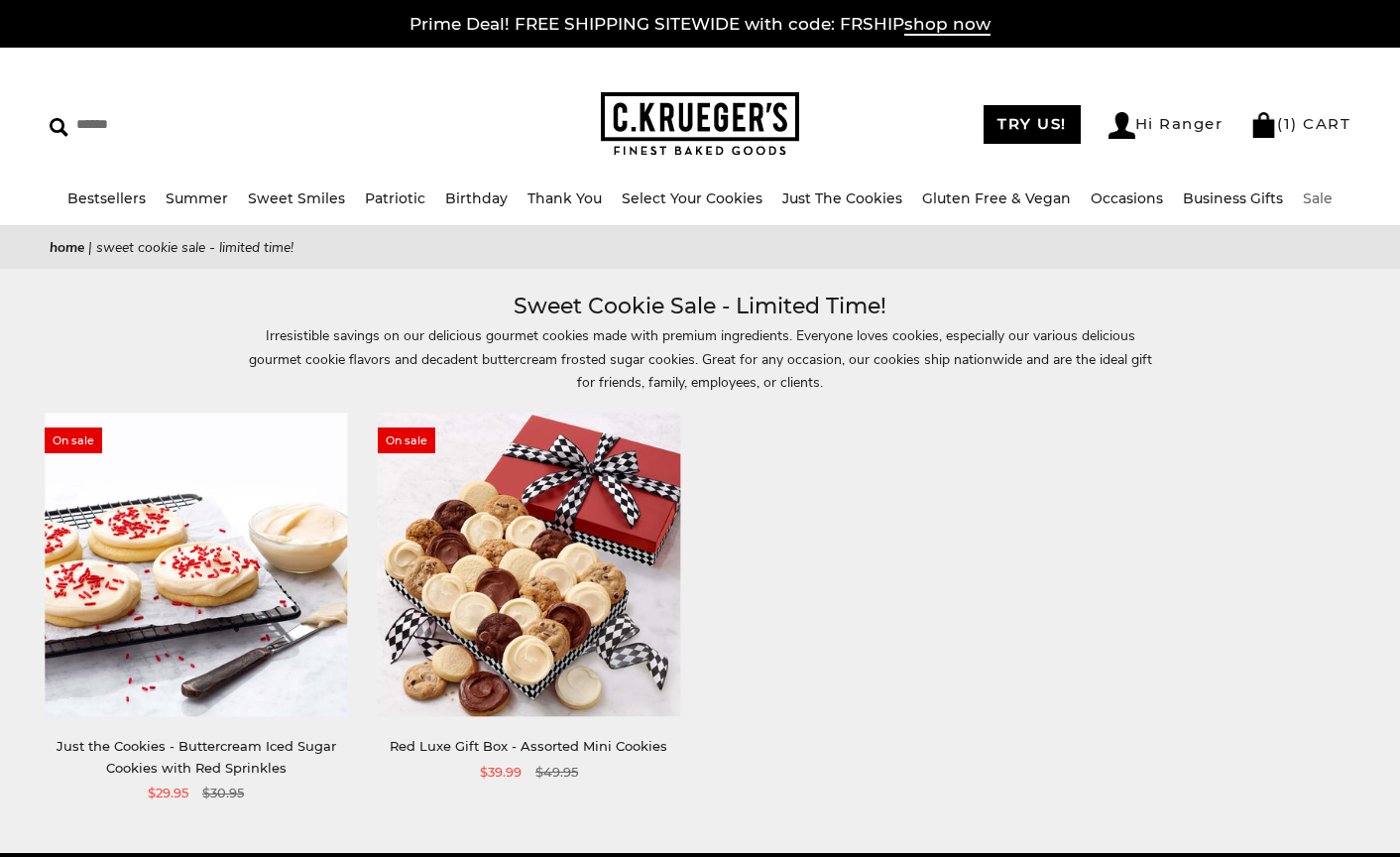 scroll, scrollTop: 0, scrollLeft: 0, axis: both 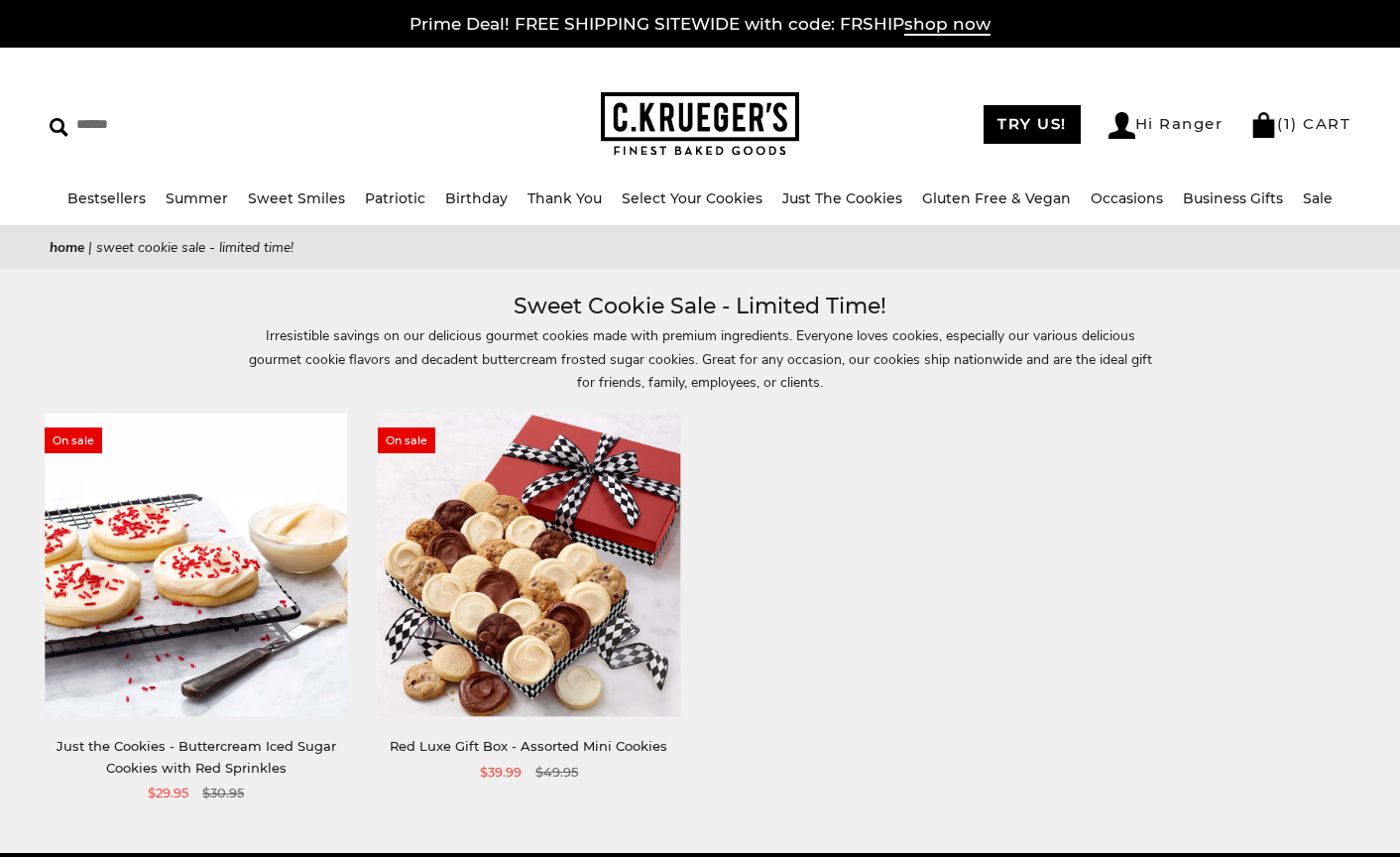 click at bounding box center (528, 564) 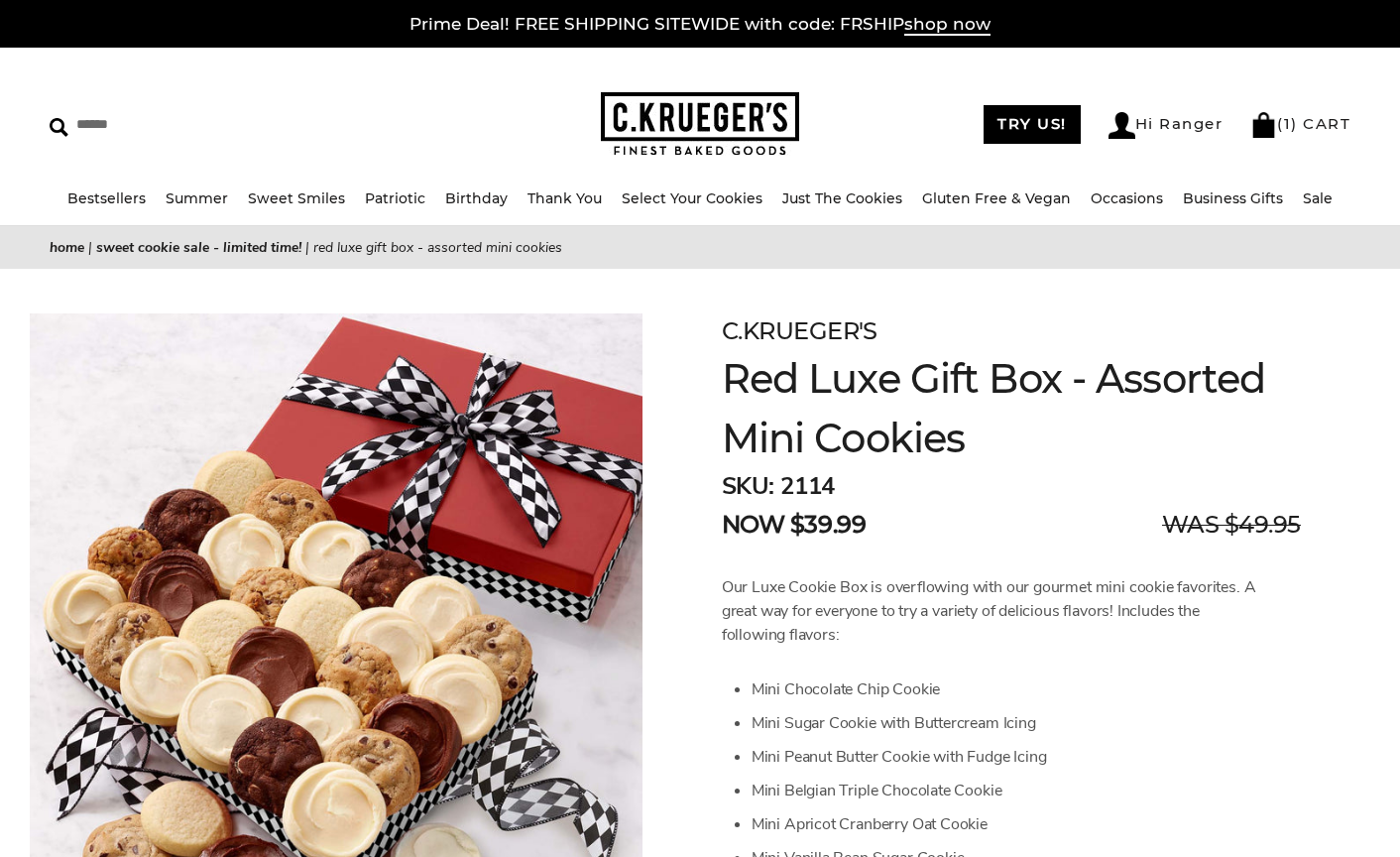 scroll, scrollTop: 0, scrollLeft: 0, axis: both 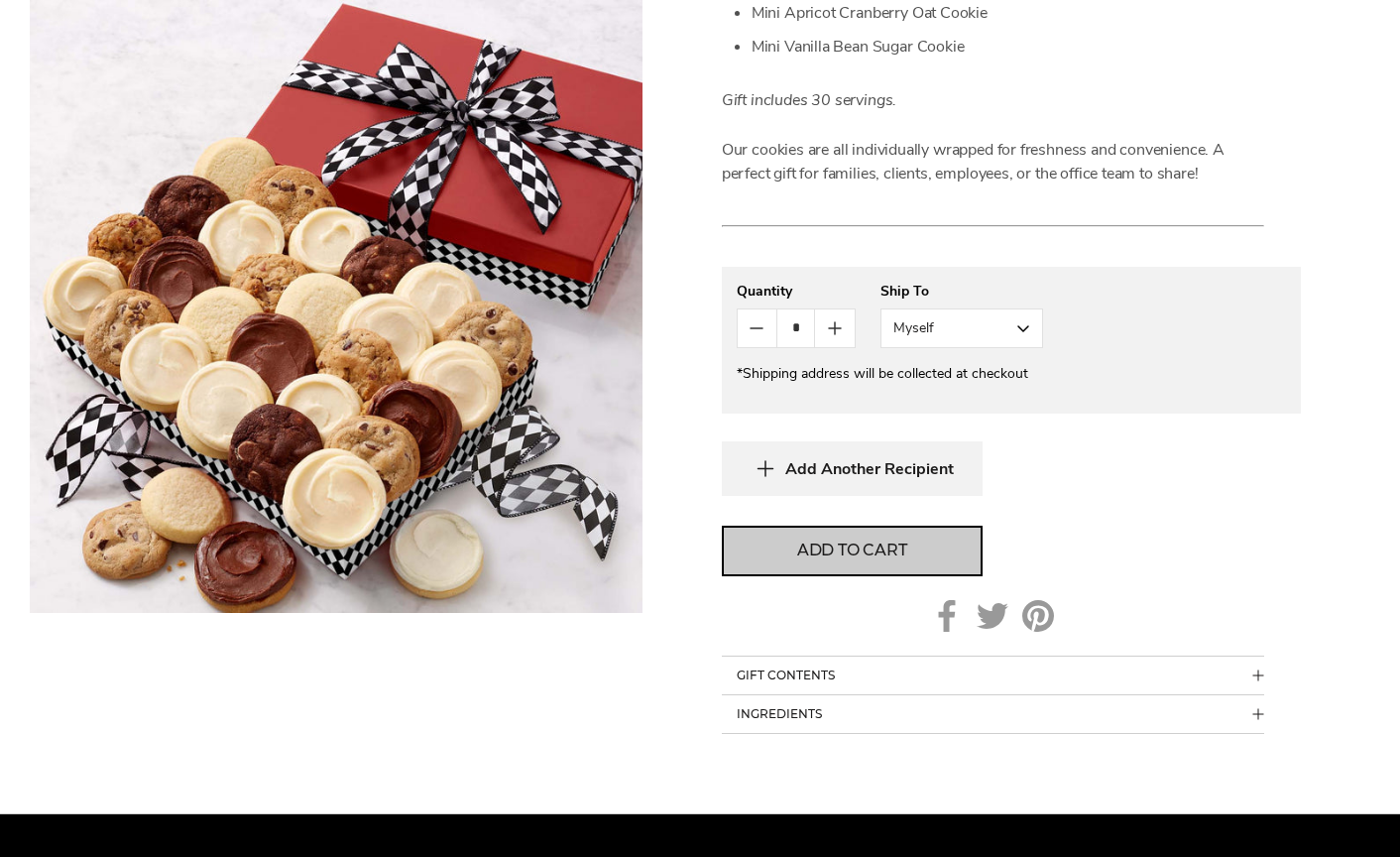 click on "Add to cart" at bounding box center (852, 551) 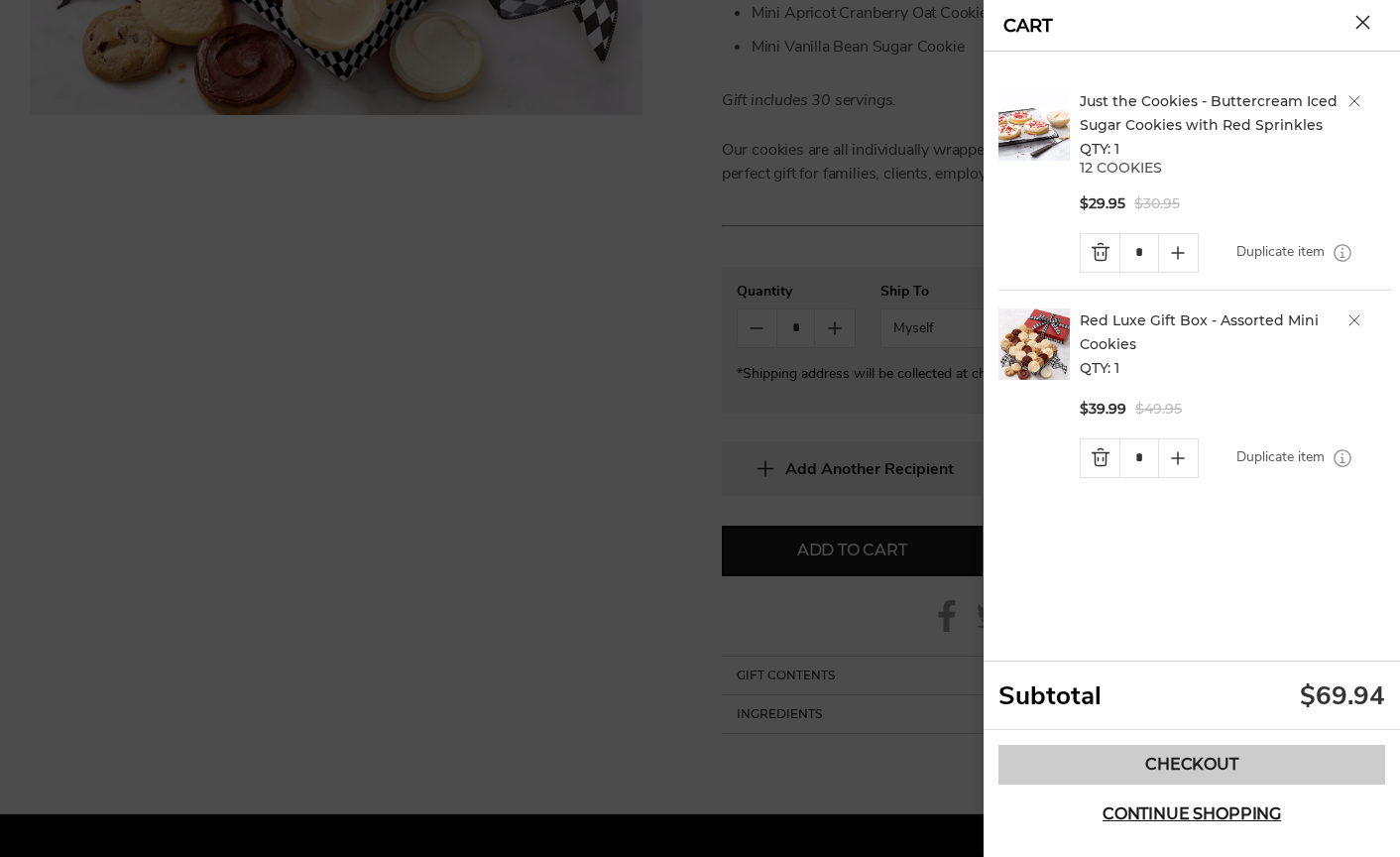 click on "Checkout" at bounding box center [1192, 765] 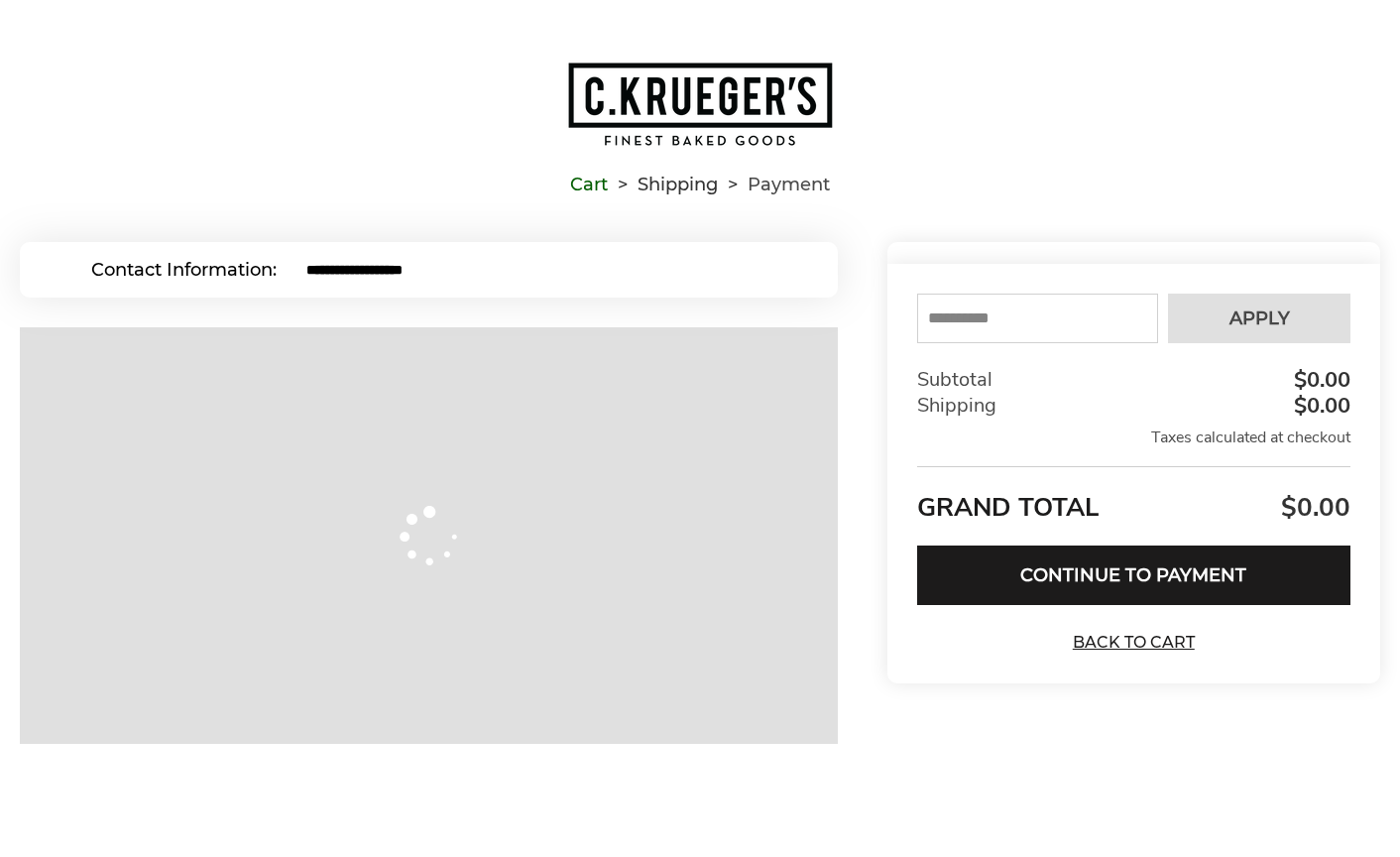 scroll, scrollTop: 0, scrollLeft: 0, axis: both 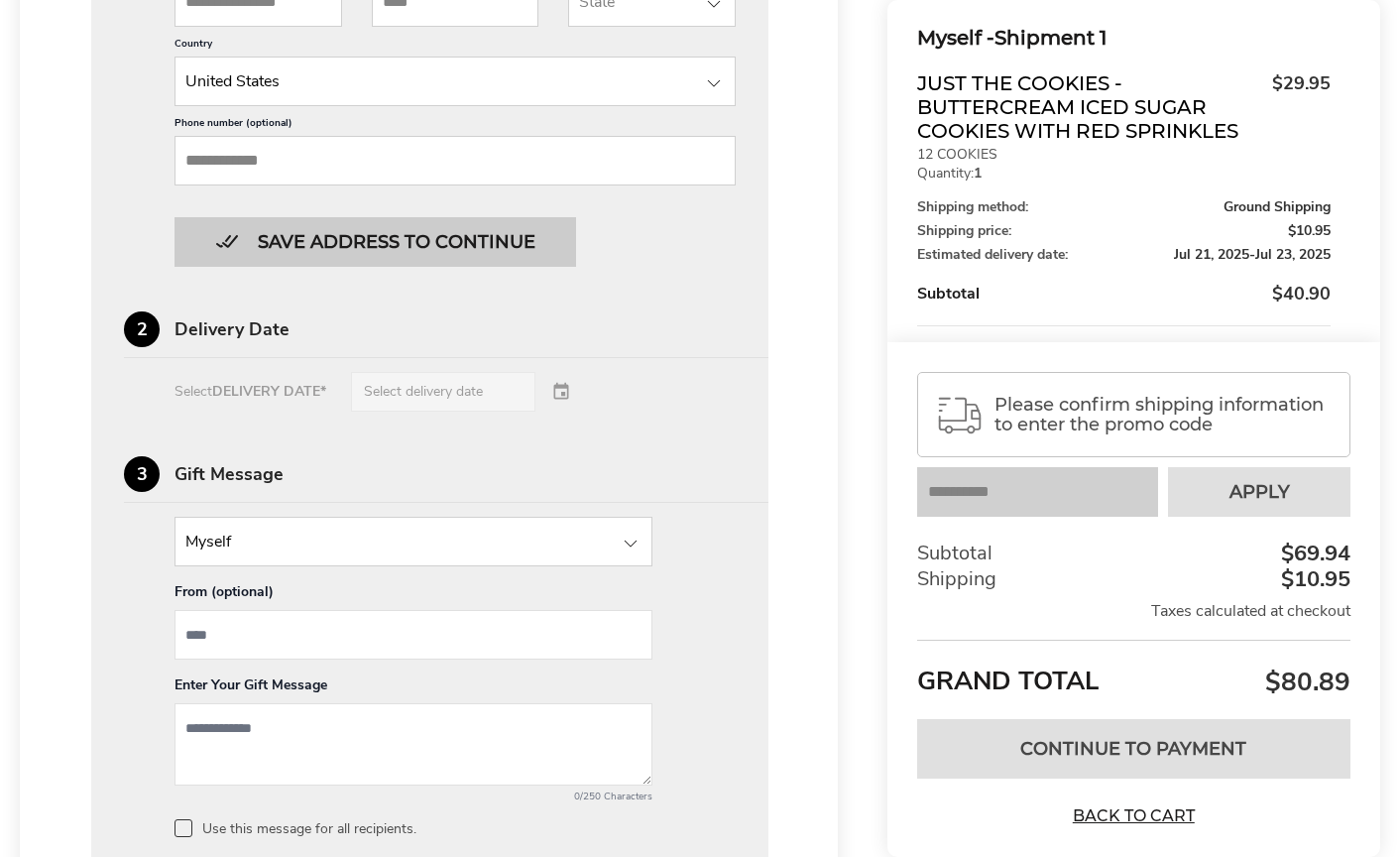 click on "Save address to continue" at bounding box center (375, 242) 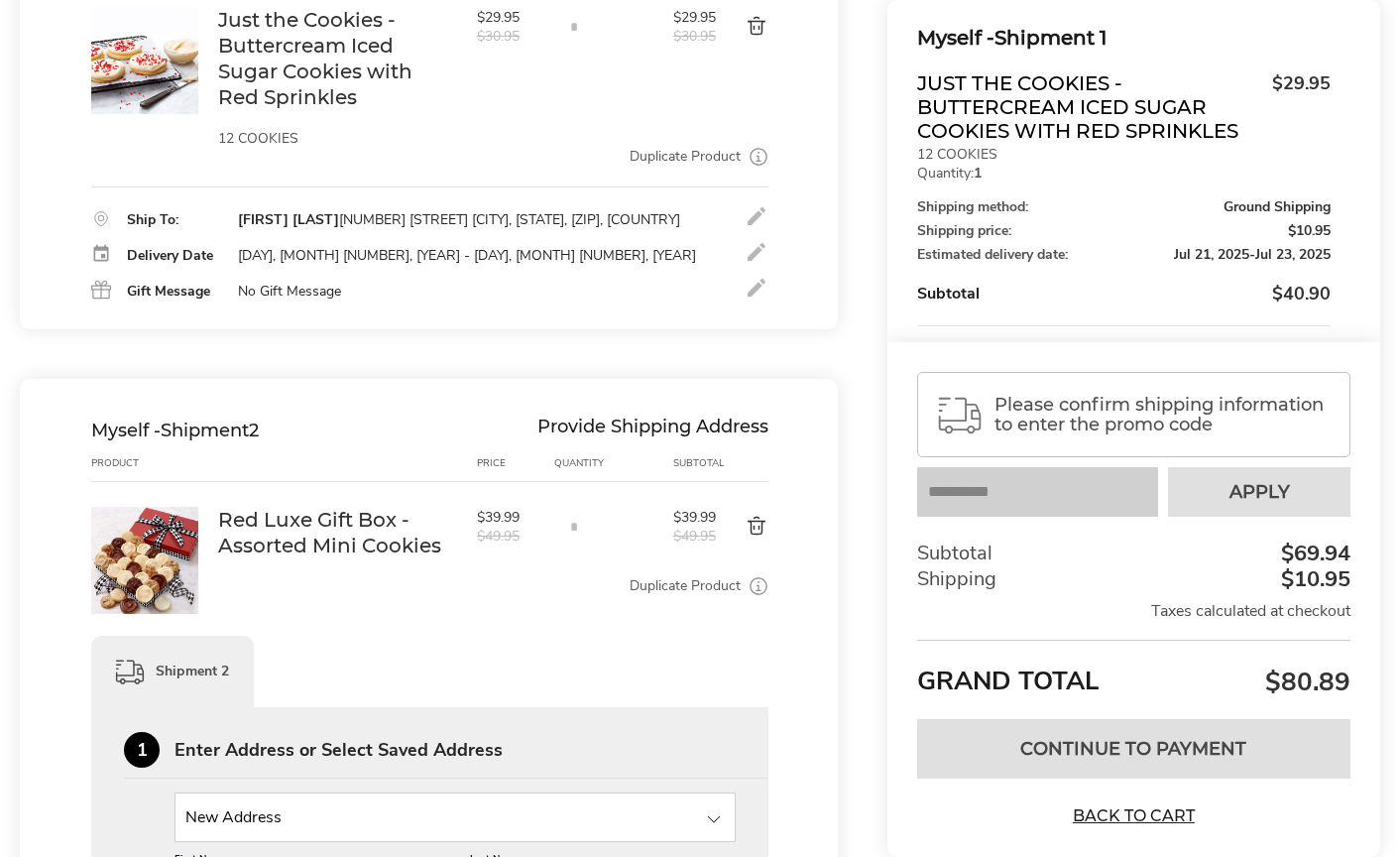scroll, scrollTop: 438, scrollLeft: 0, axis: vertical 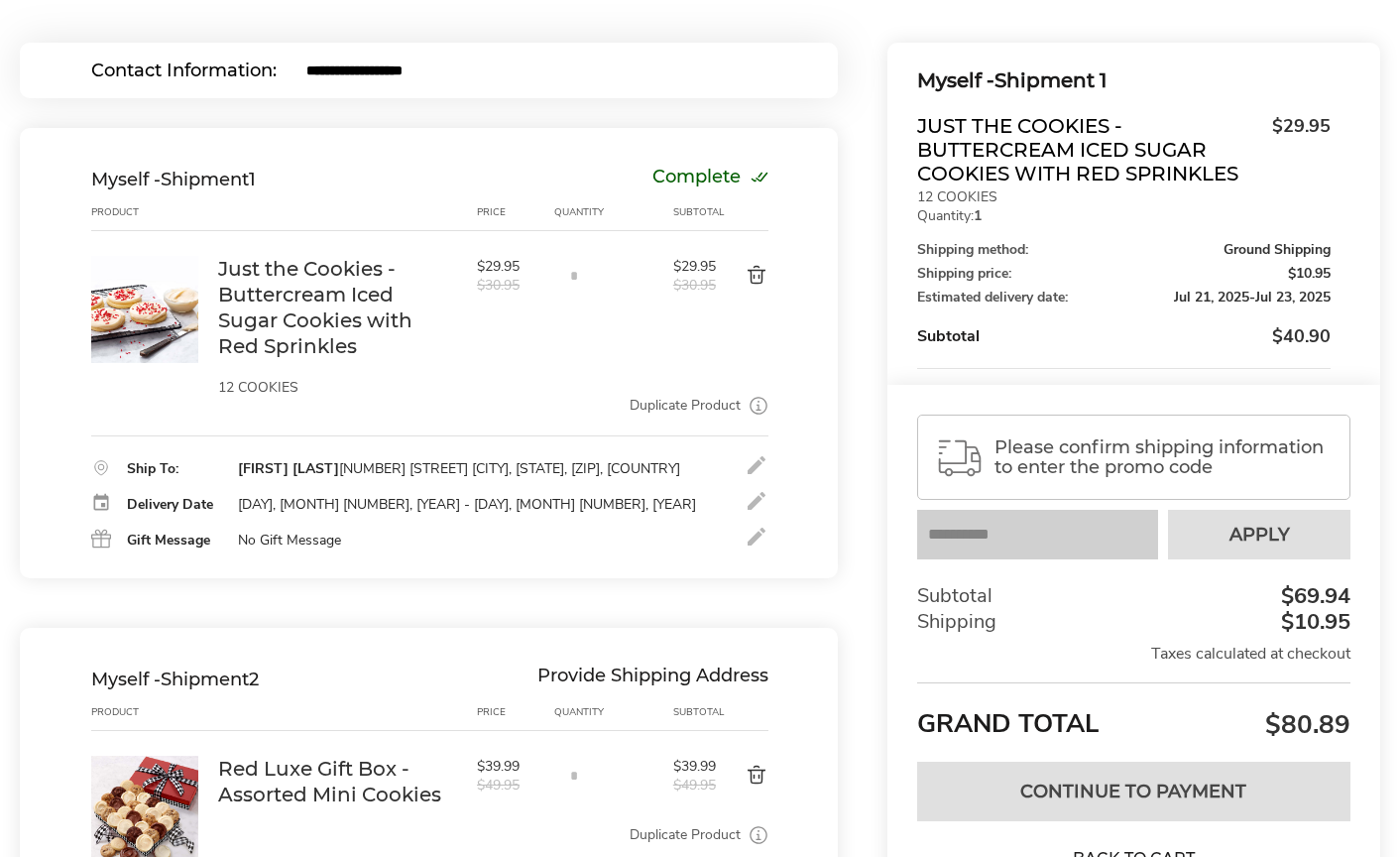 click on "Complete" at bounding box center (710, 180) 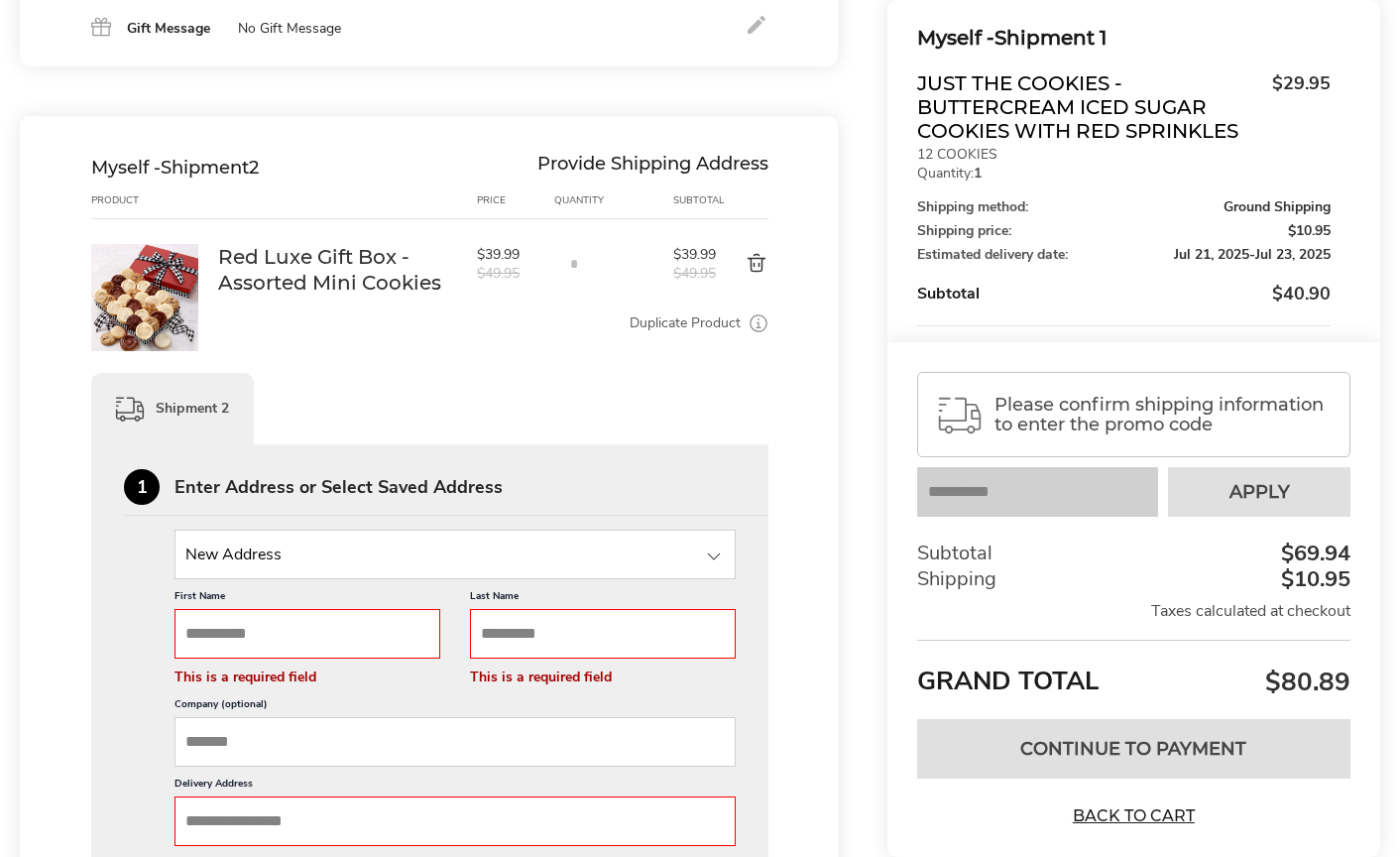 scroll, scrollTop: 738, scrollLeft: 0, axis: vertical 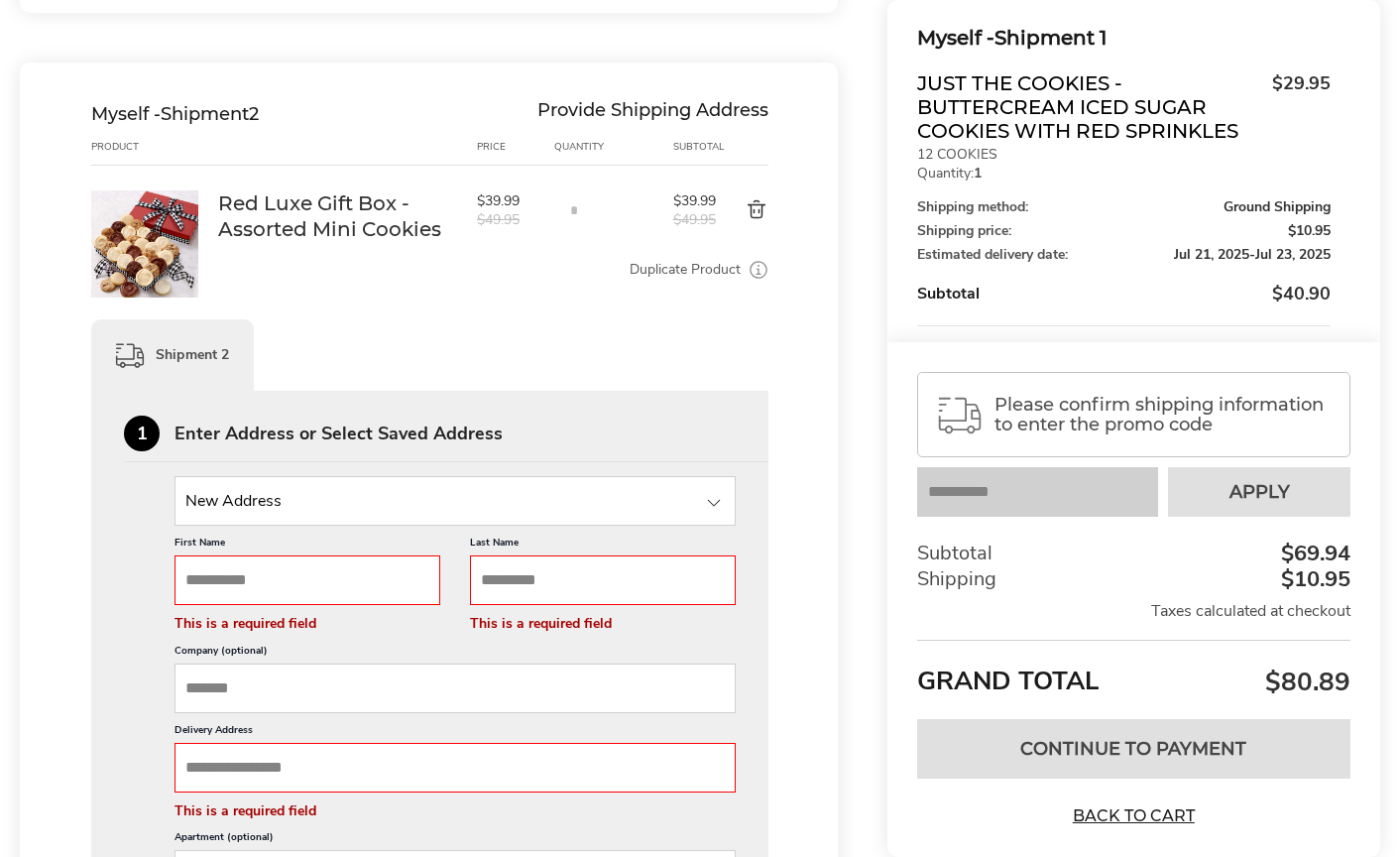 click at bounding box center [714, 503] 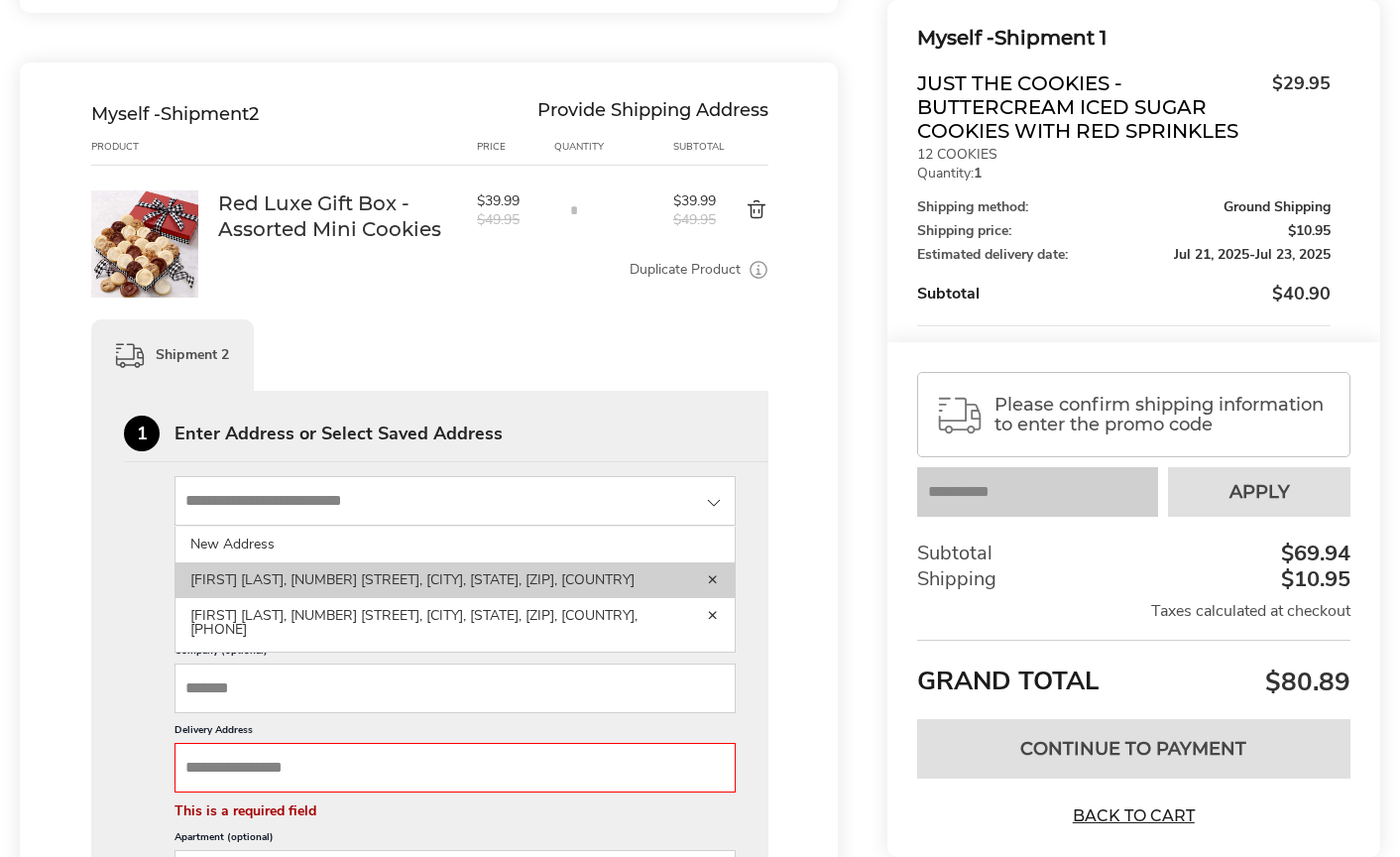 click on "[FIRST] [LAST], [NUMBER] [STREET], [CITY], [STATE], [ZIP], [COUNTRY]" 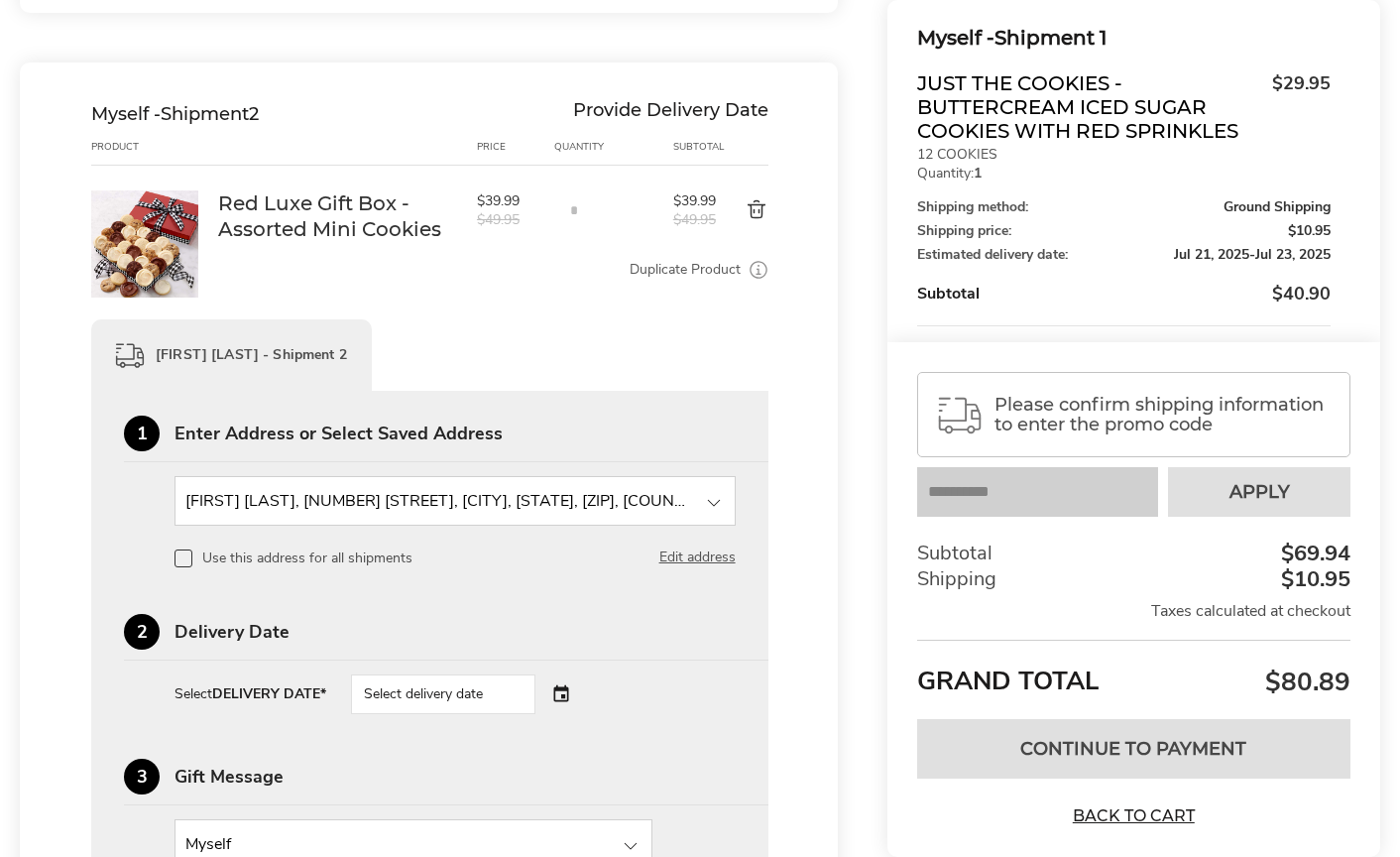 click on "Select delivery date" at bounding box center [443, 694] 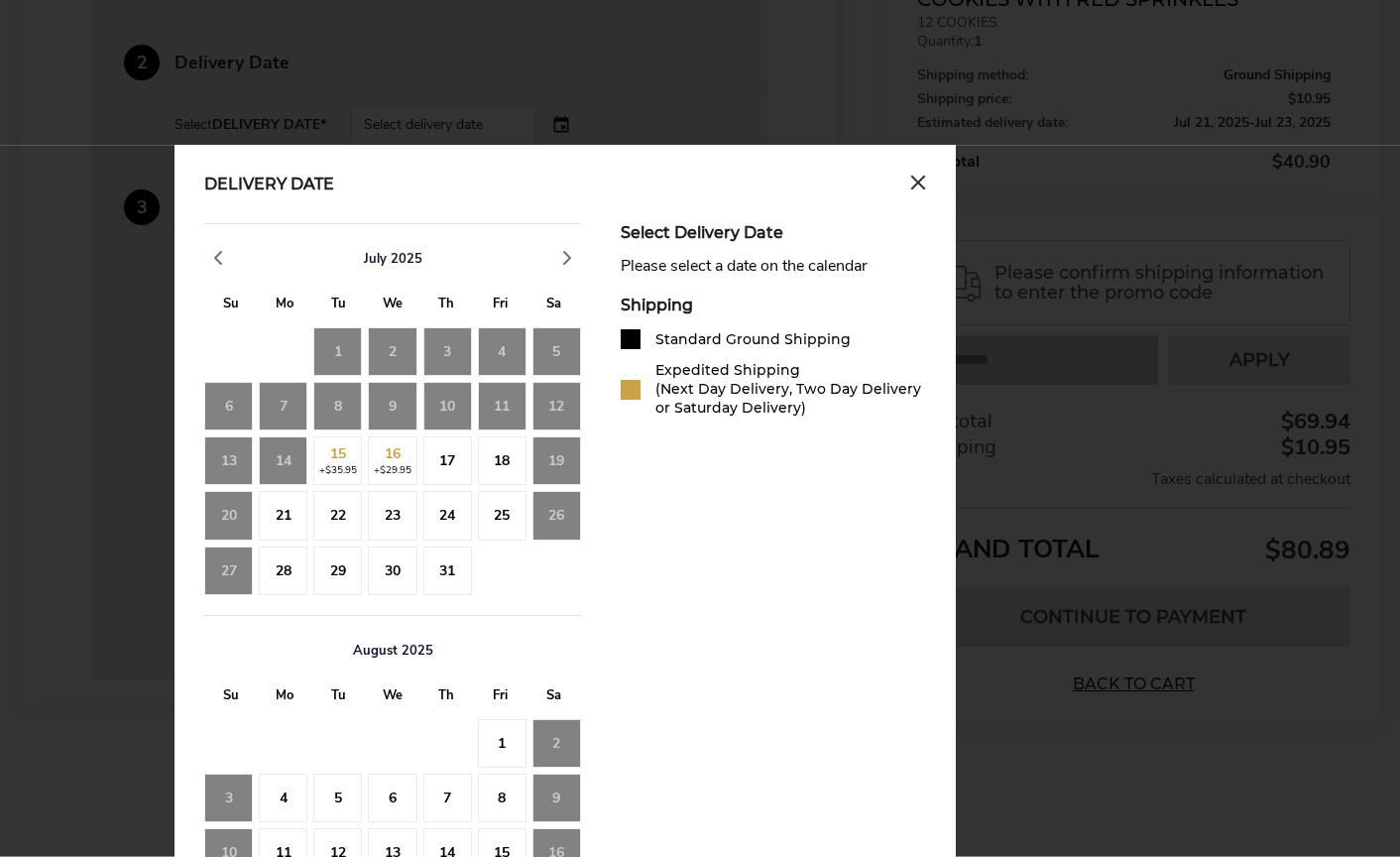 scroll, scrollTop: 1372, scrollLeft: 0, axis: vertical 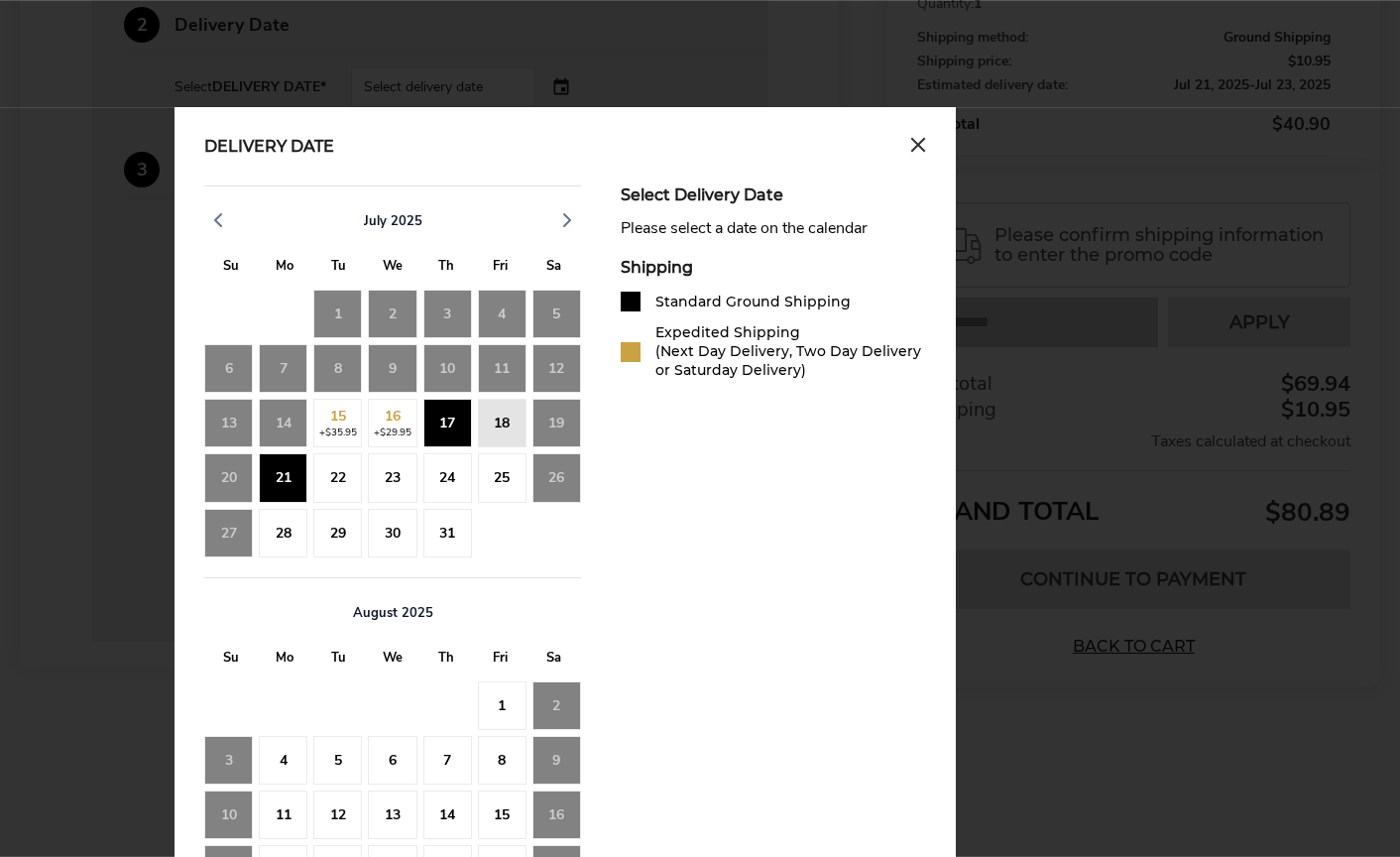 click on "21" 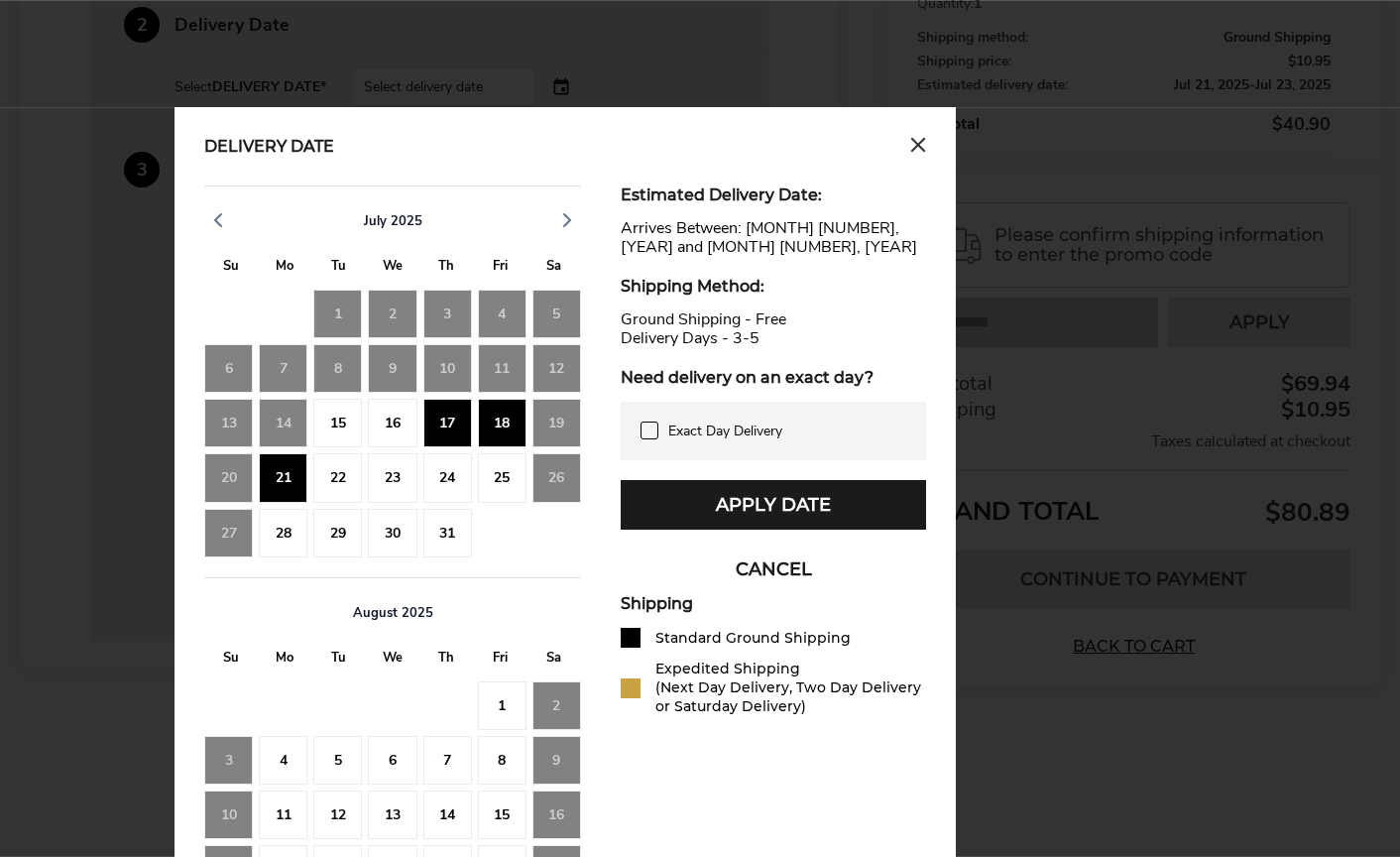 click on "23" 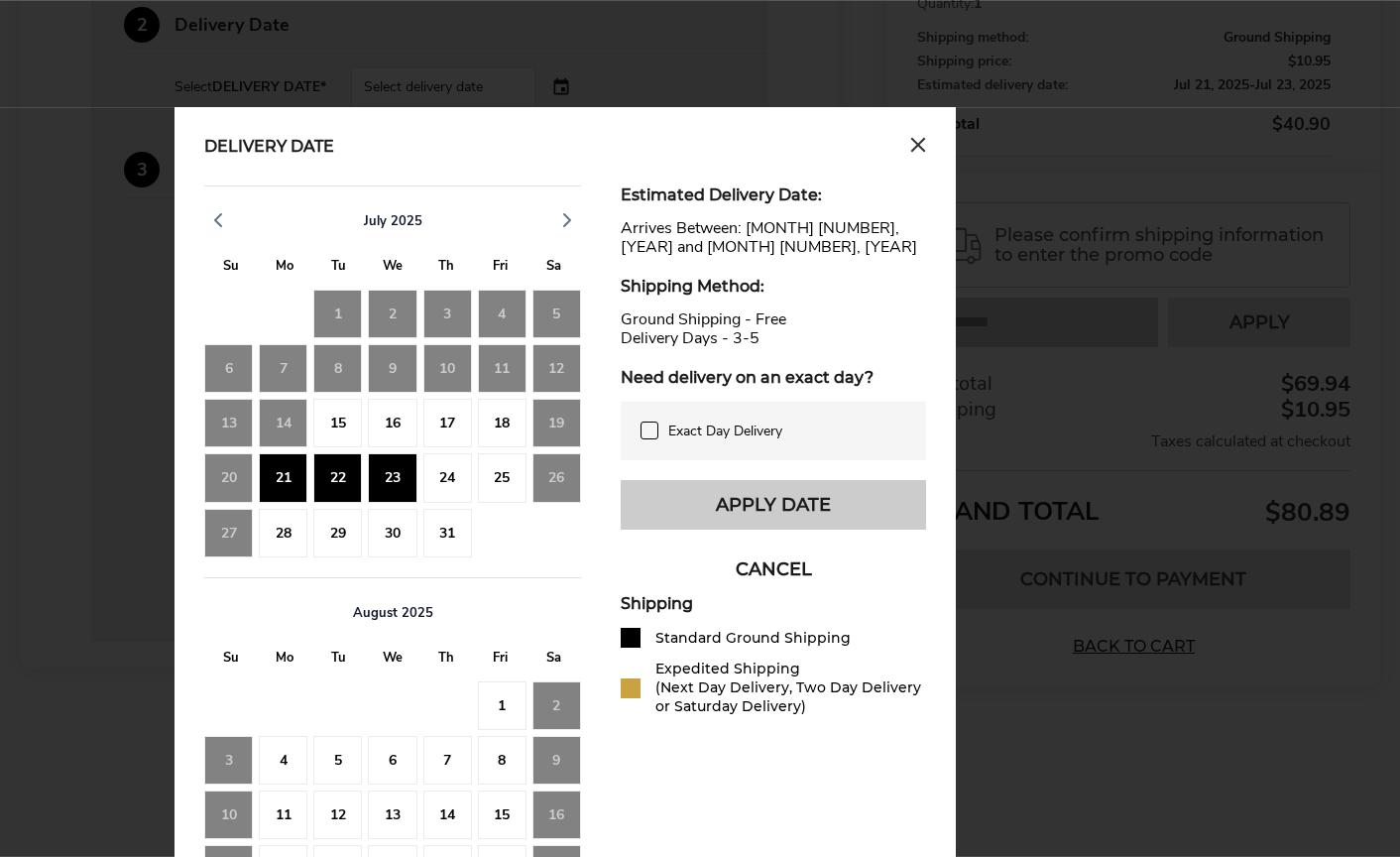 click on "Apply Date" at bounding box center (773, 505) 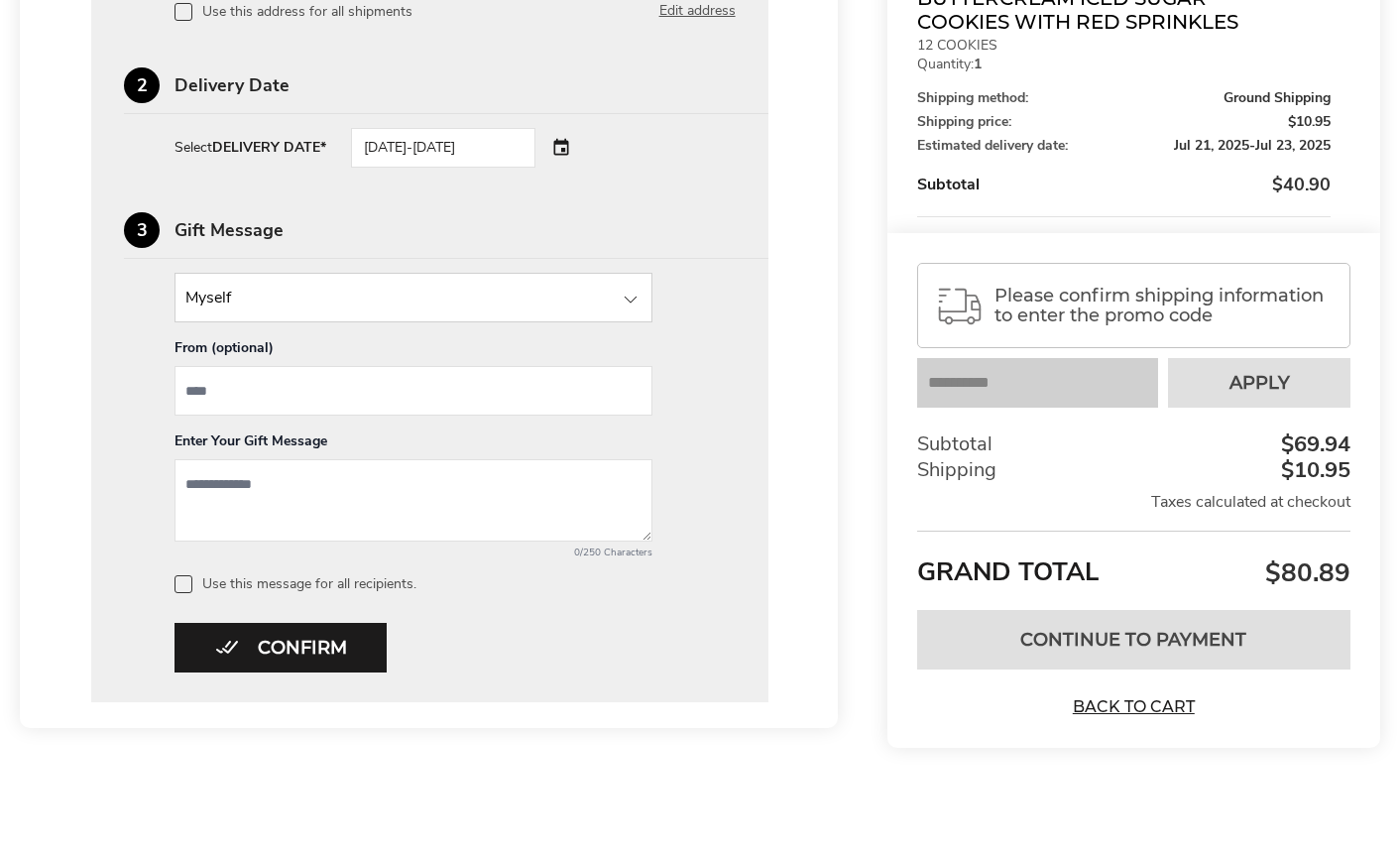 scroll, scrollTop: 1327, scrollLeft: 0, axis: vertical 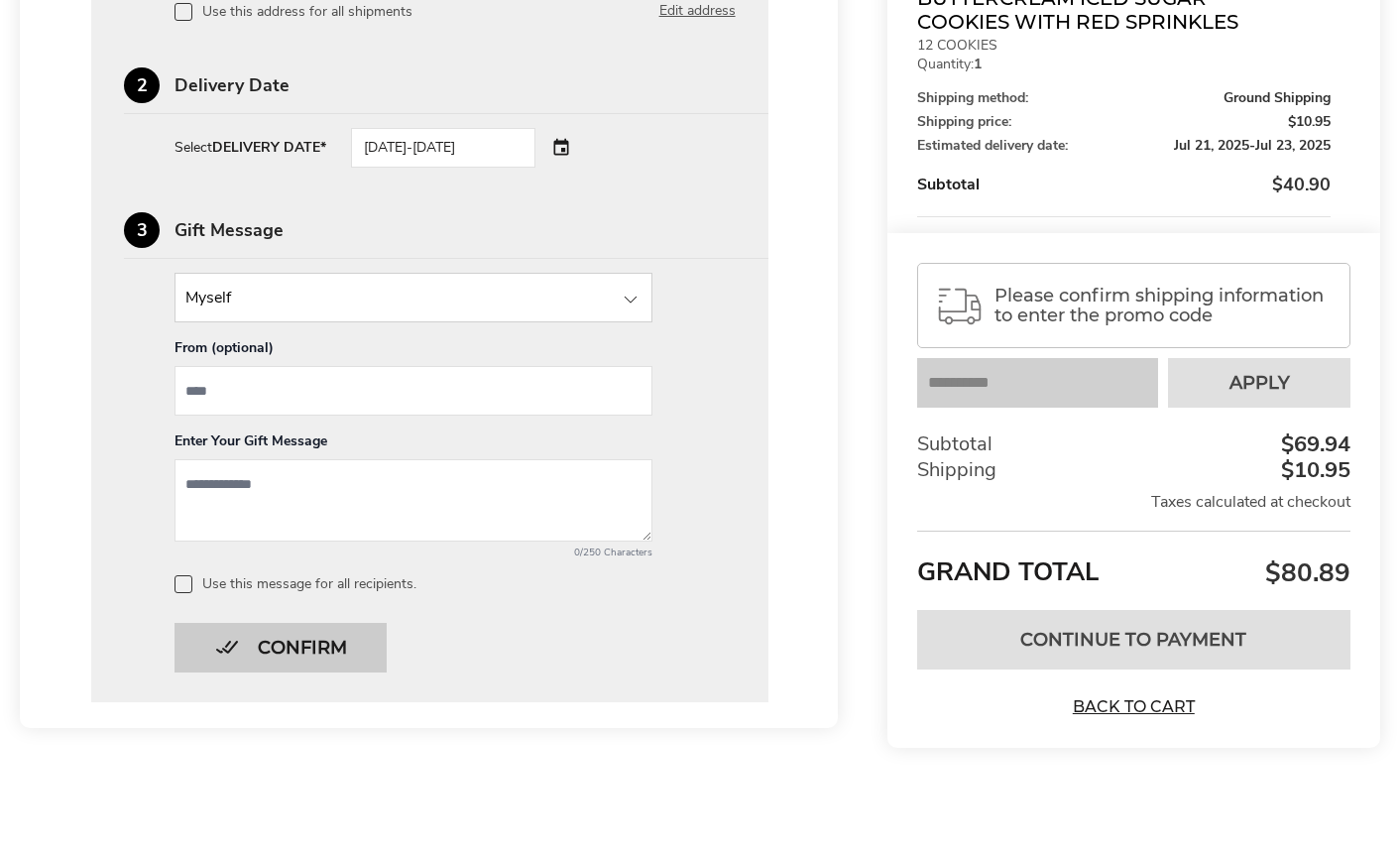 click on "Confirm" at bounding box center [281, 648] 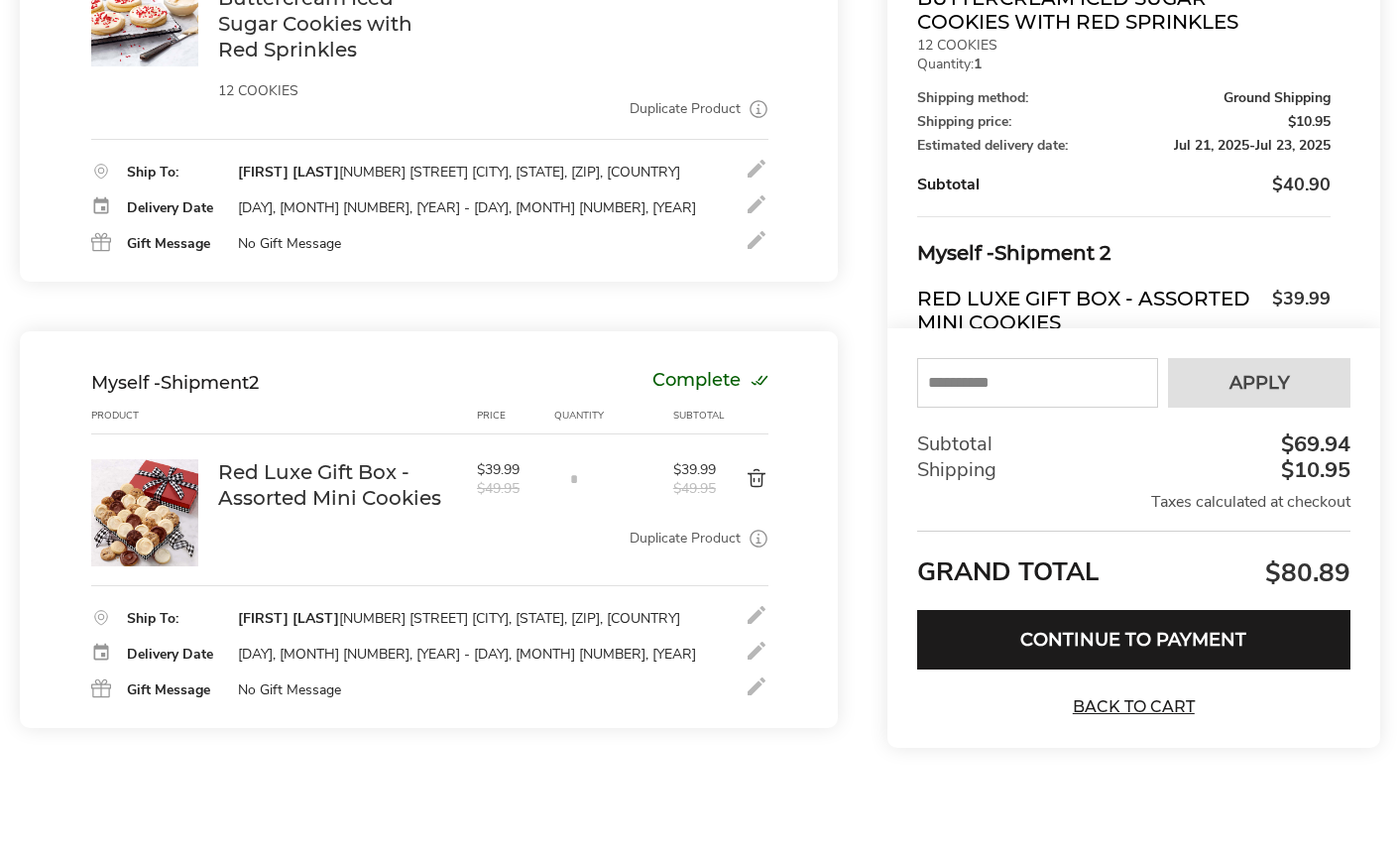 scroll, scrollTop: 521, scrollLeft: 0, axis: vertical 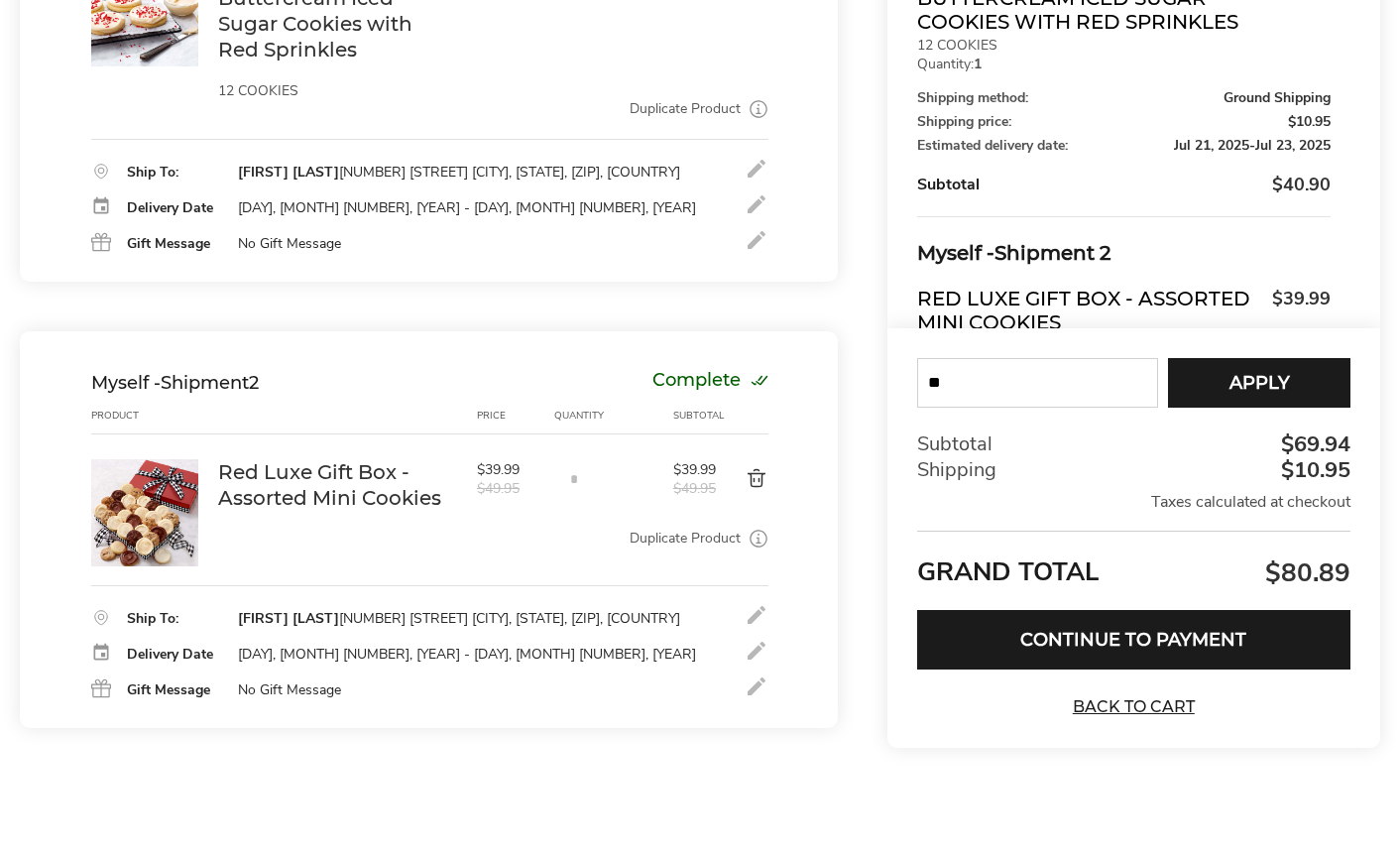 type on "*" 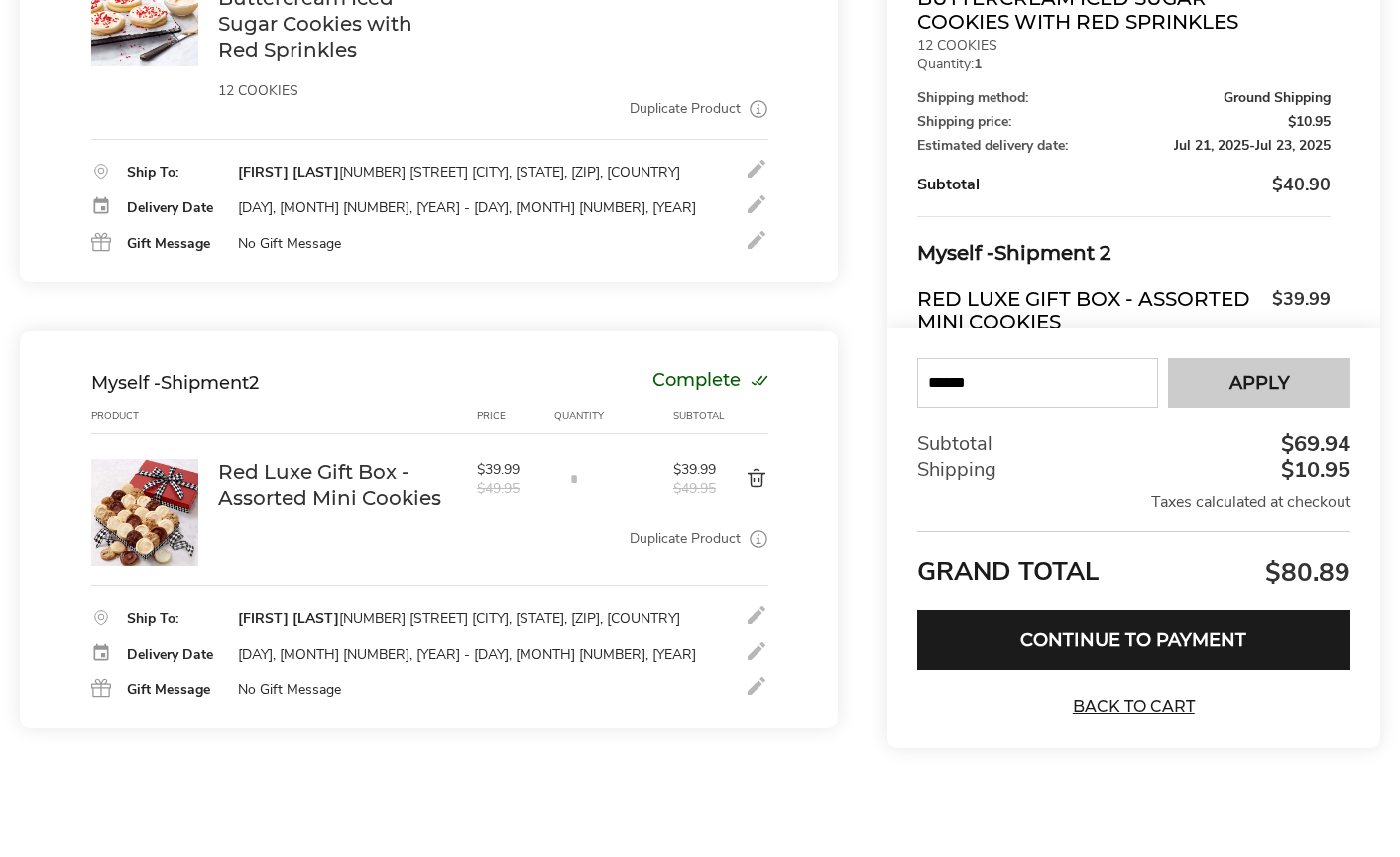 type on "******" 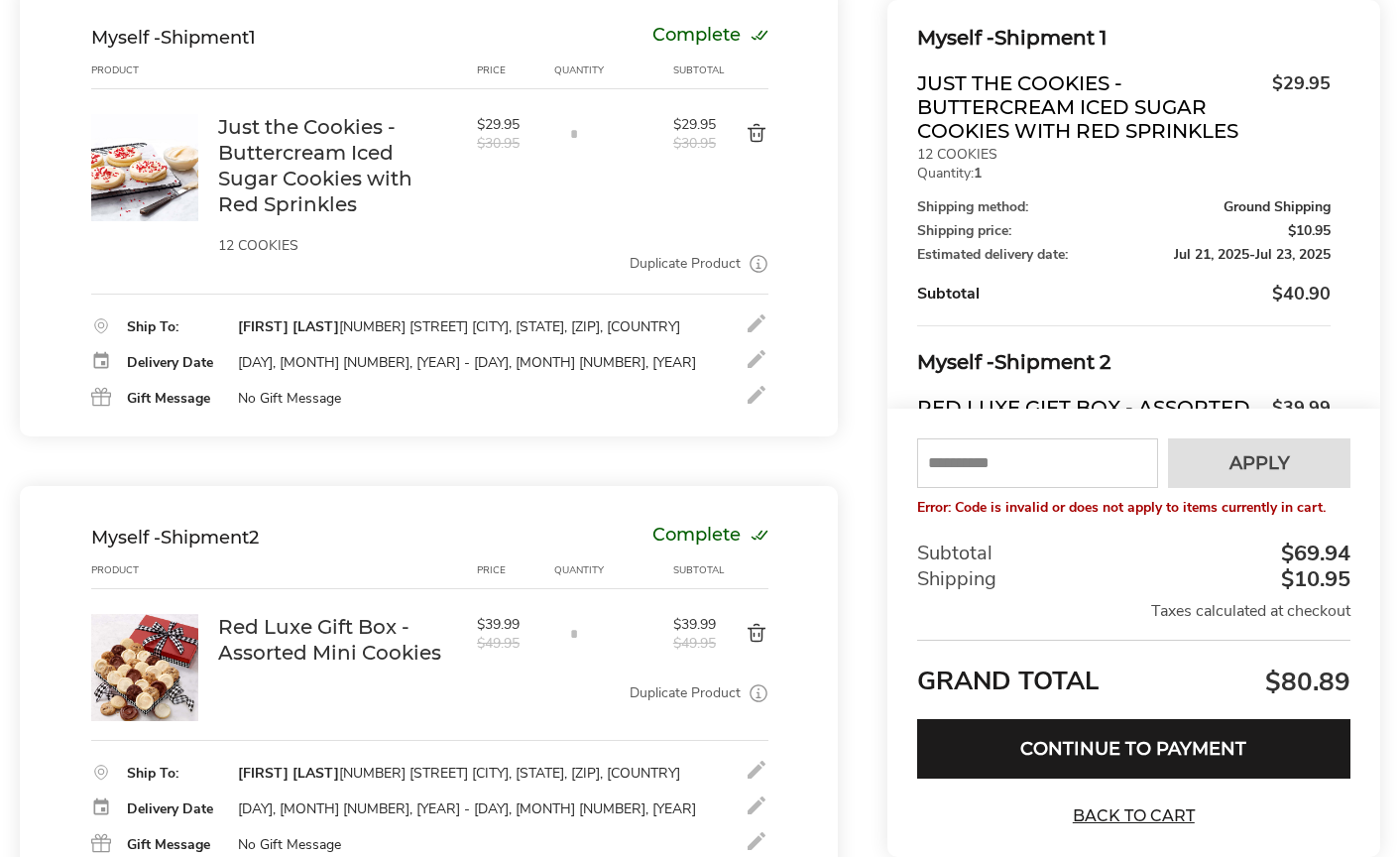 scroll, scrollTop: 340, scrollLeft: 0, axis: vertical 